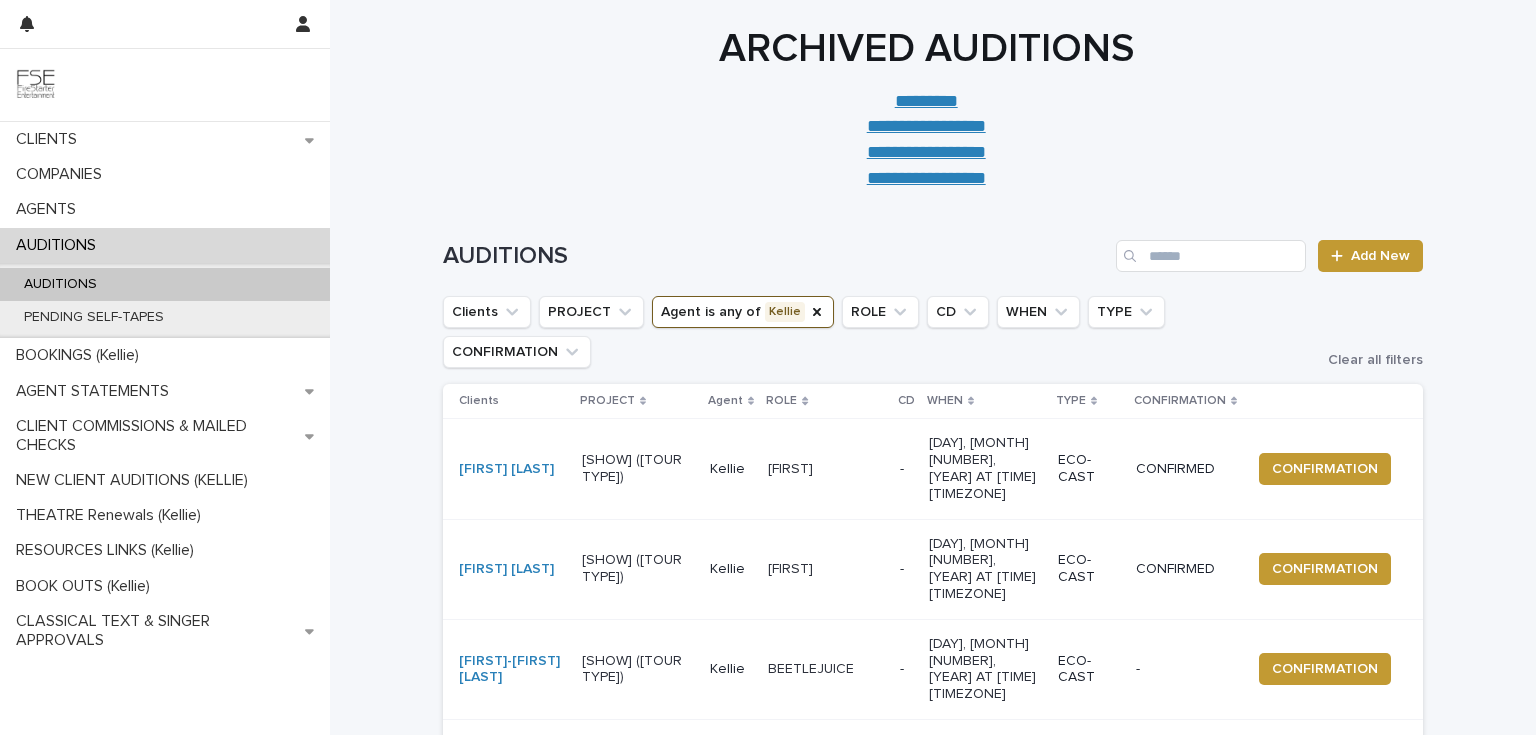 scroll, scrollTop: 0, scrollLeft: 0, axis: both 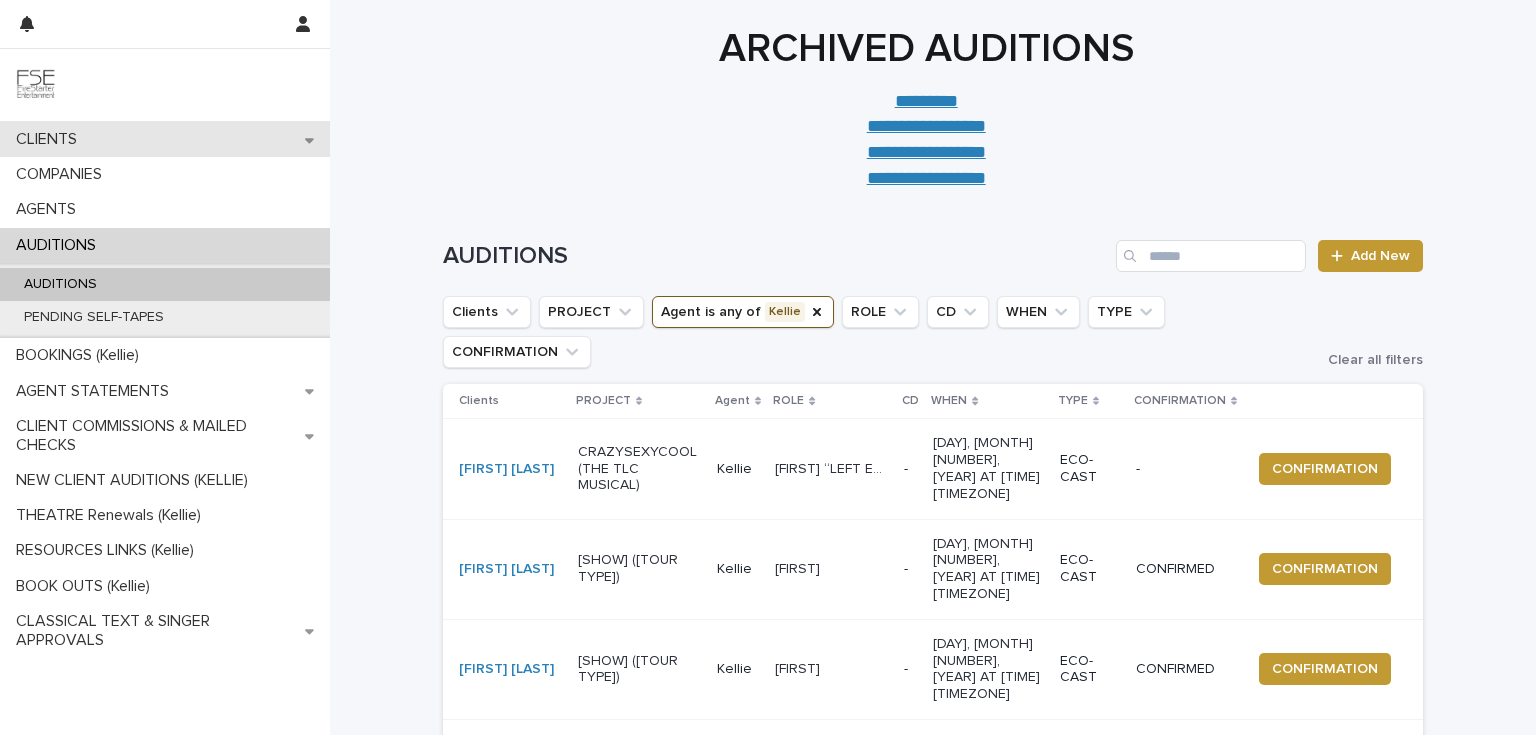 click on "CLIENTS" at bounding box center (165, 139) 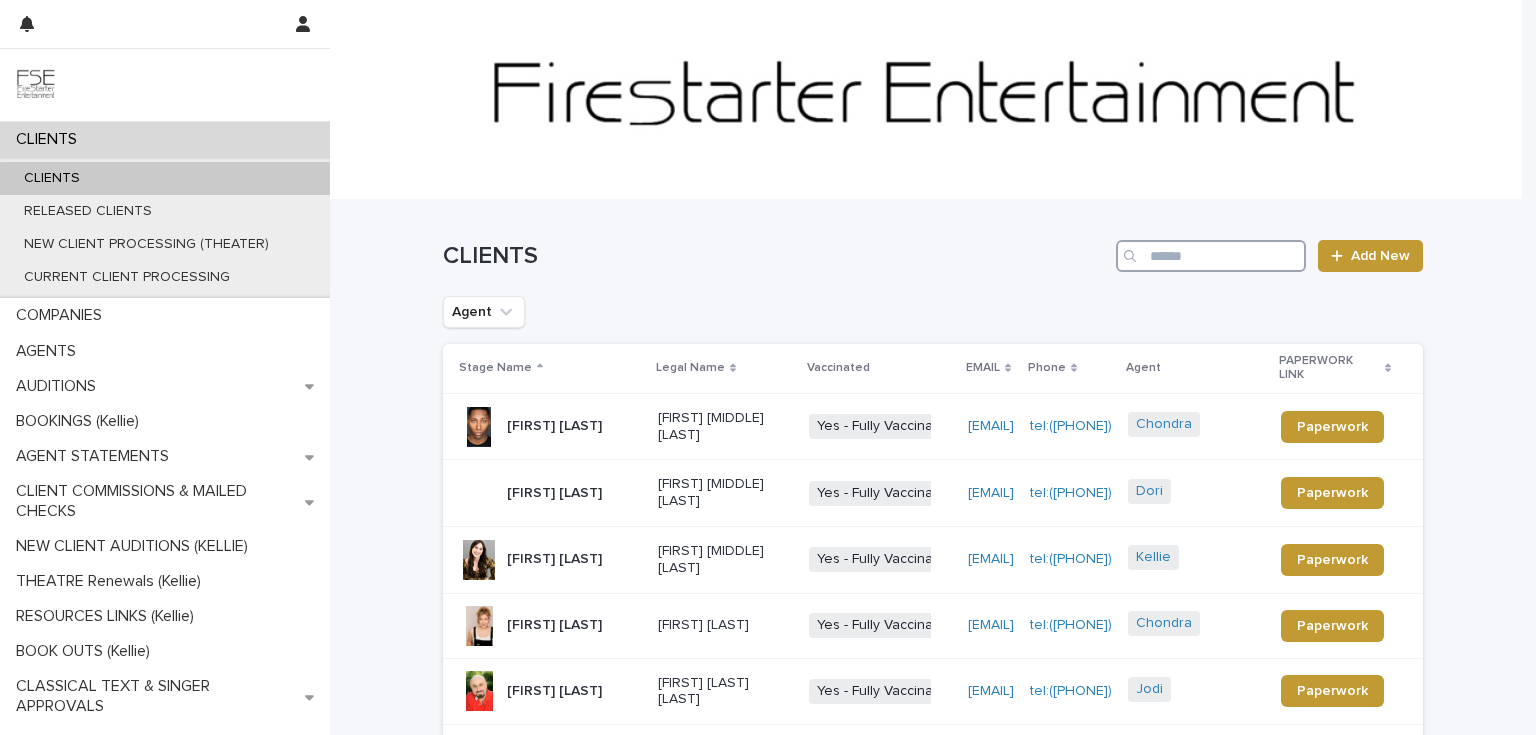 click at bounding box center (1211, 256) 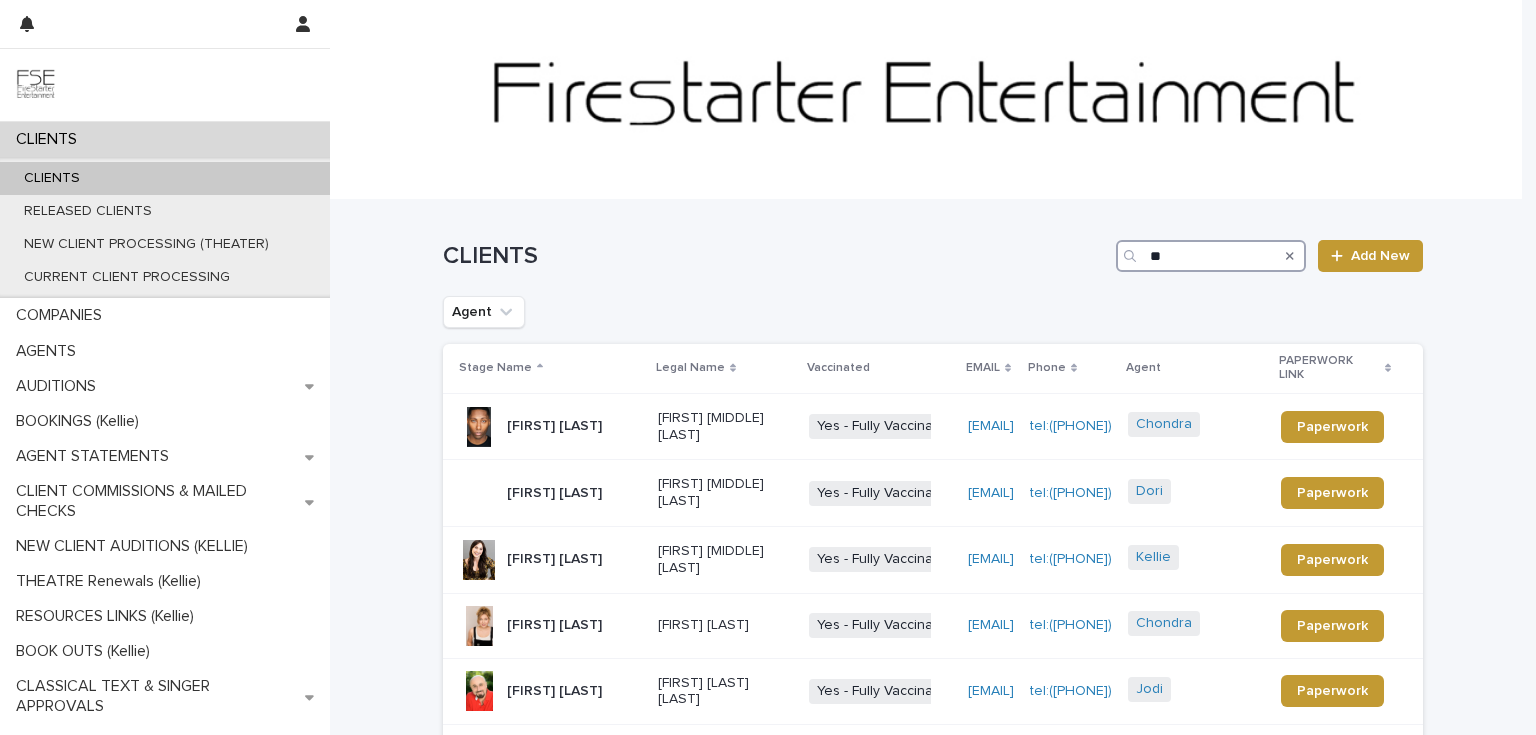 type on "*" 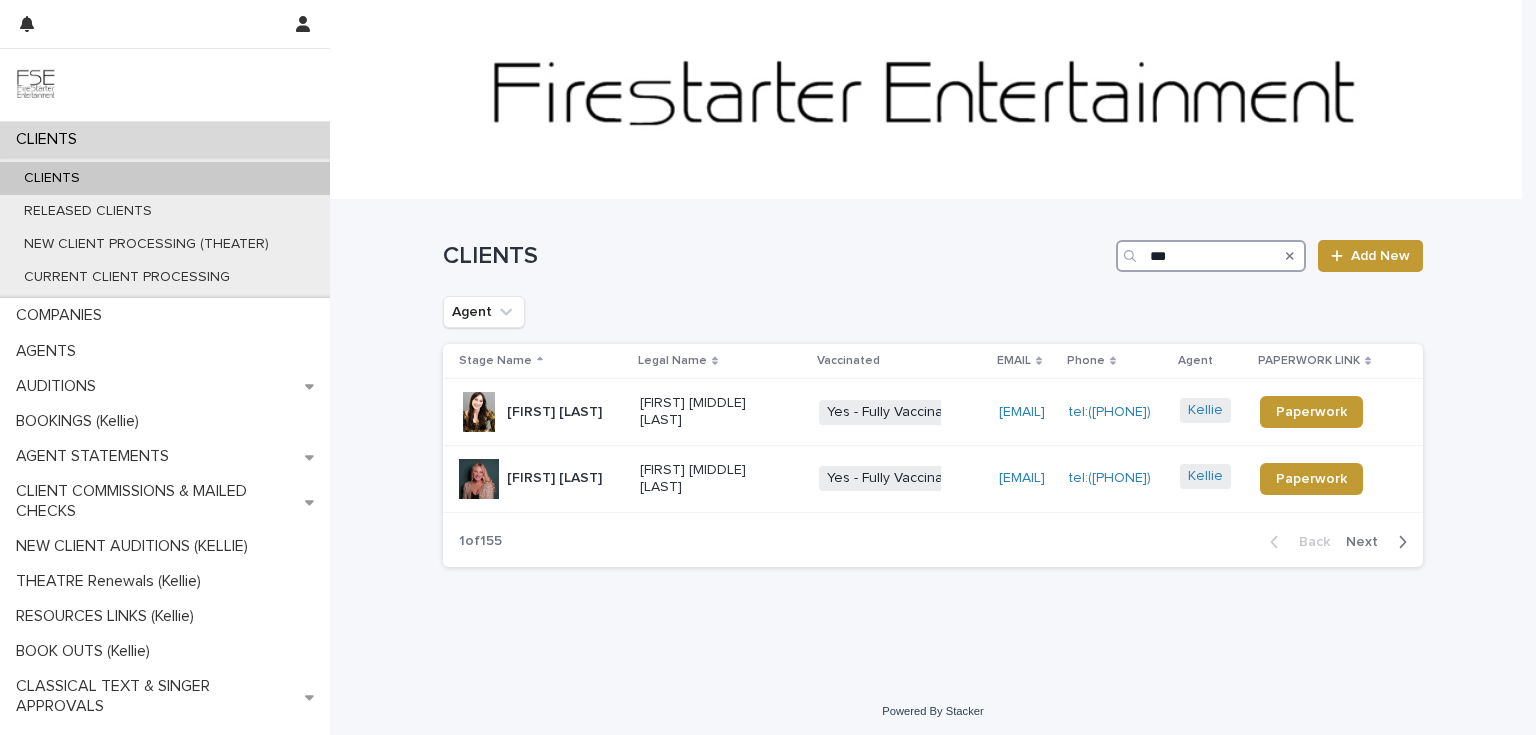 type on "***" 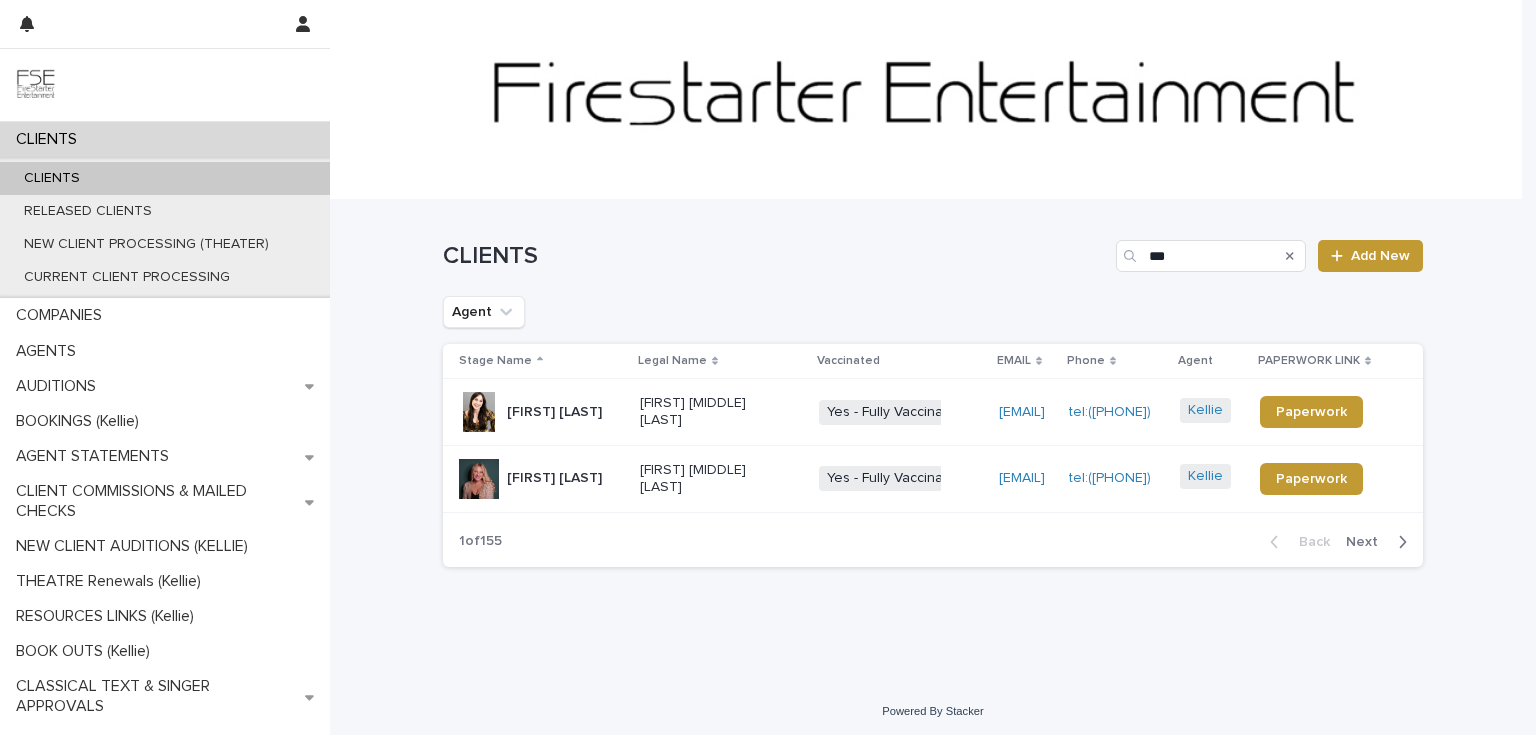 click at bounding box center [1290, 256] 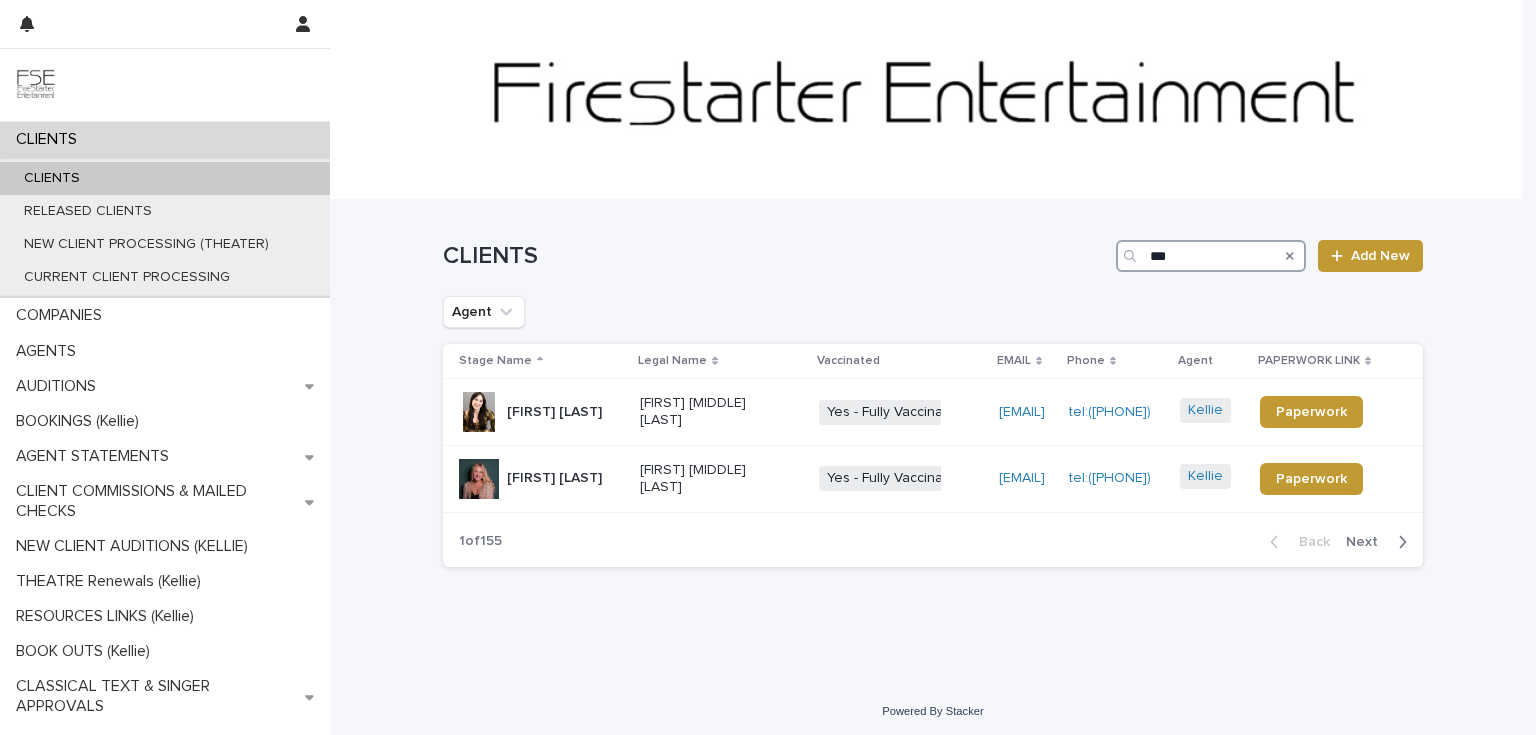 click on "CLIENTS *** Add New" at bounding box center (933, 256) 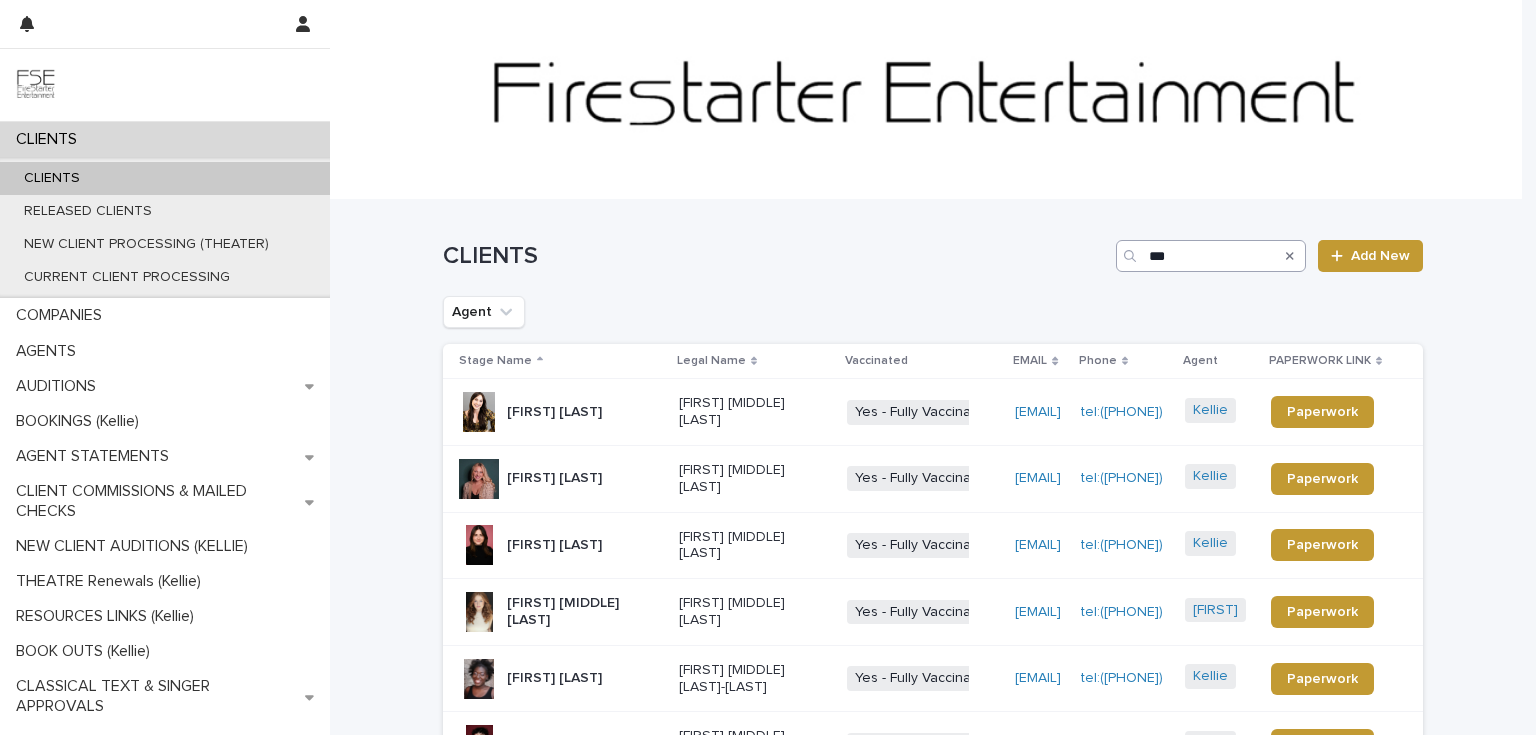 click 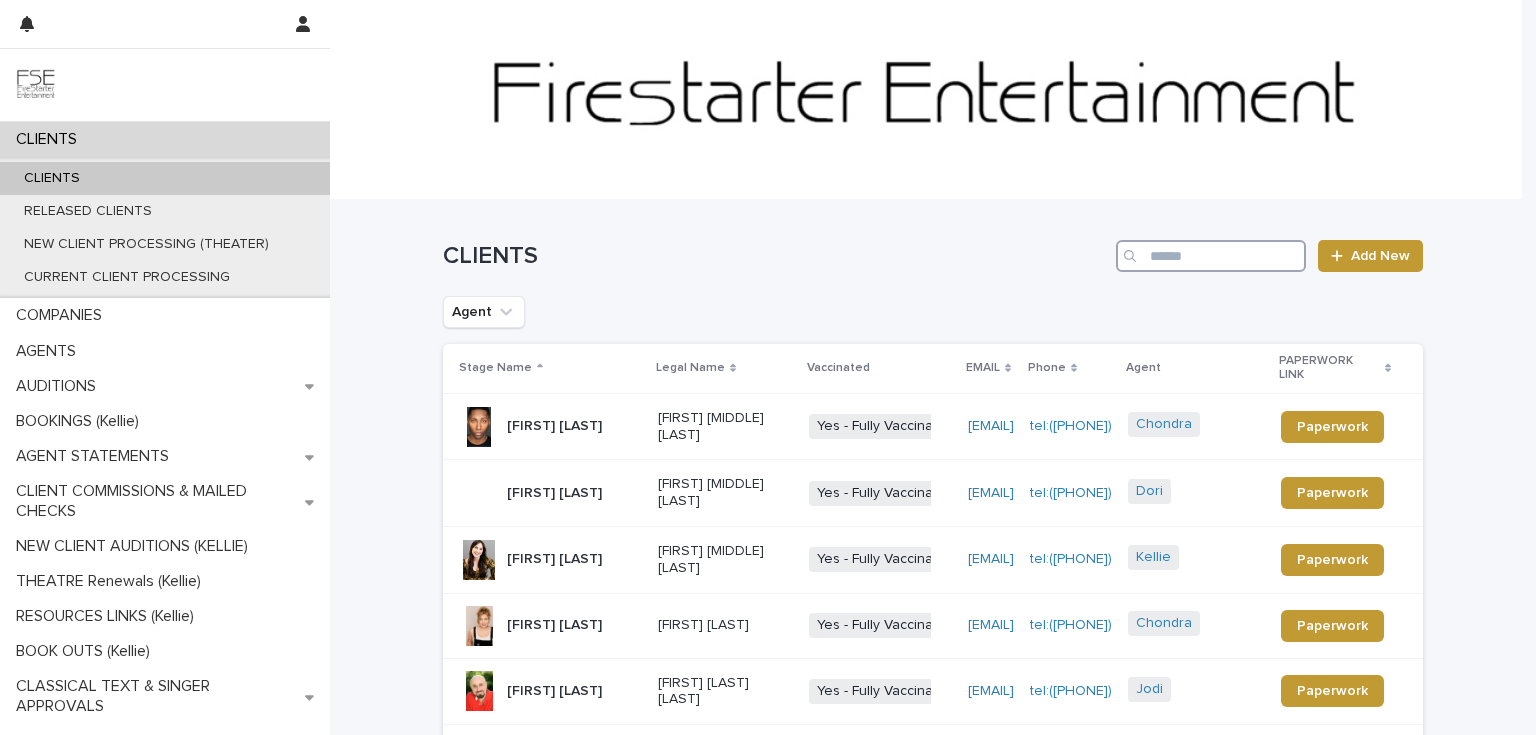 click at bounding box center (1211, 256) 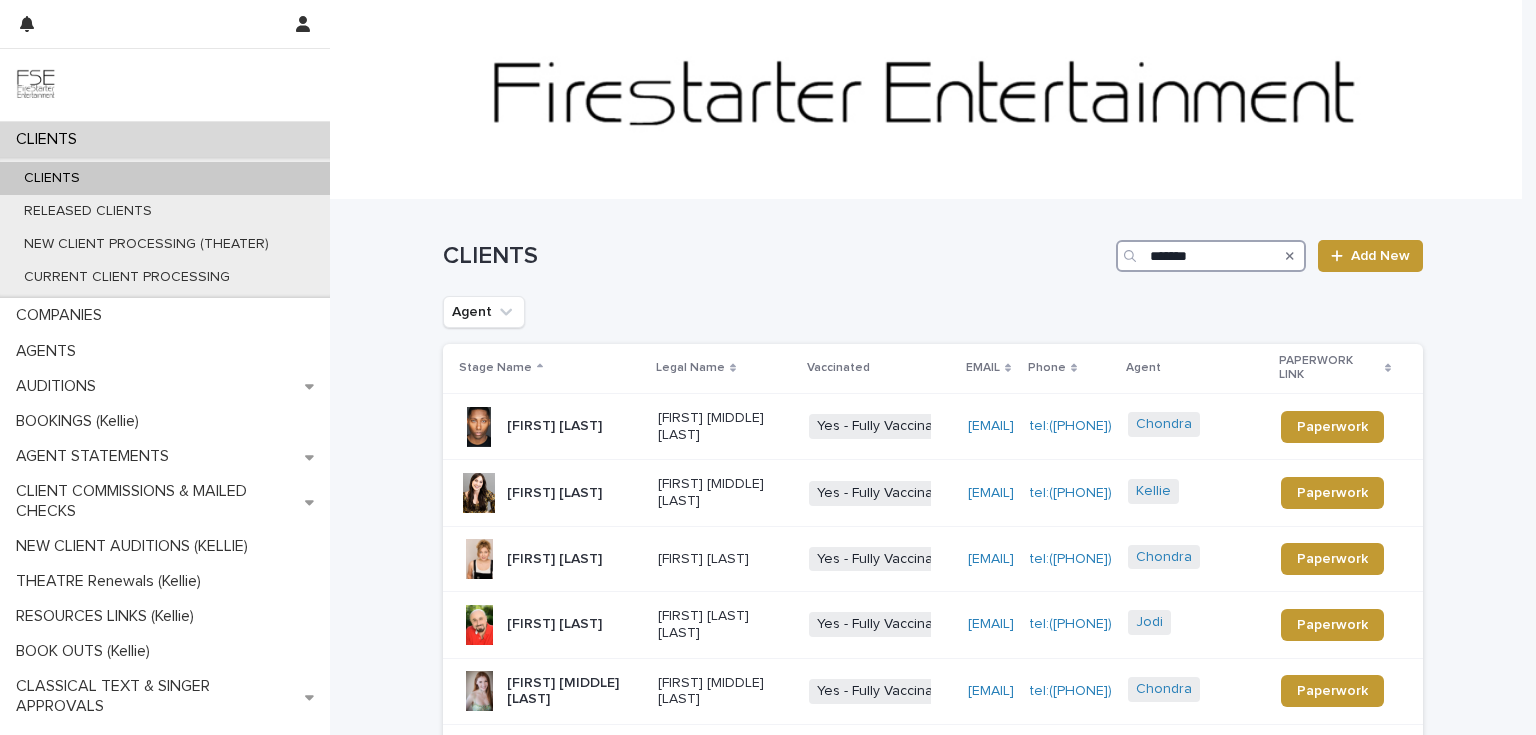 type on "*******" 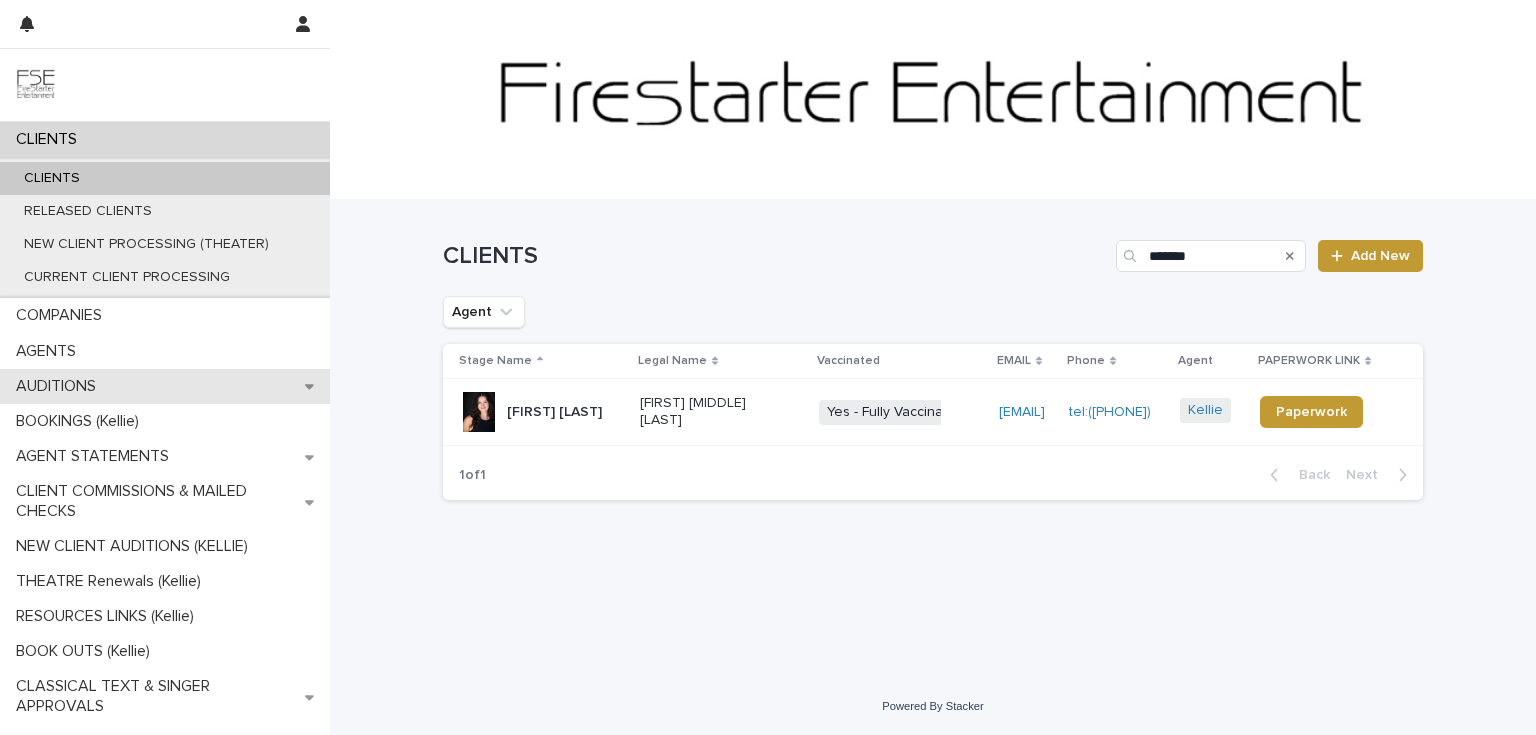 click on "AUDITIONS" at bounding box center [165, 386] 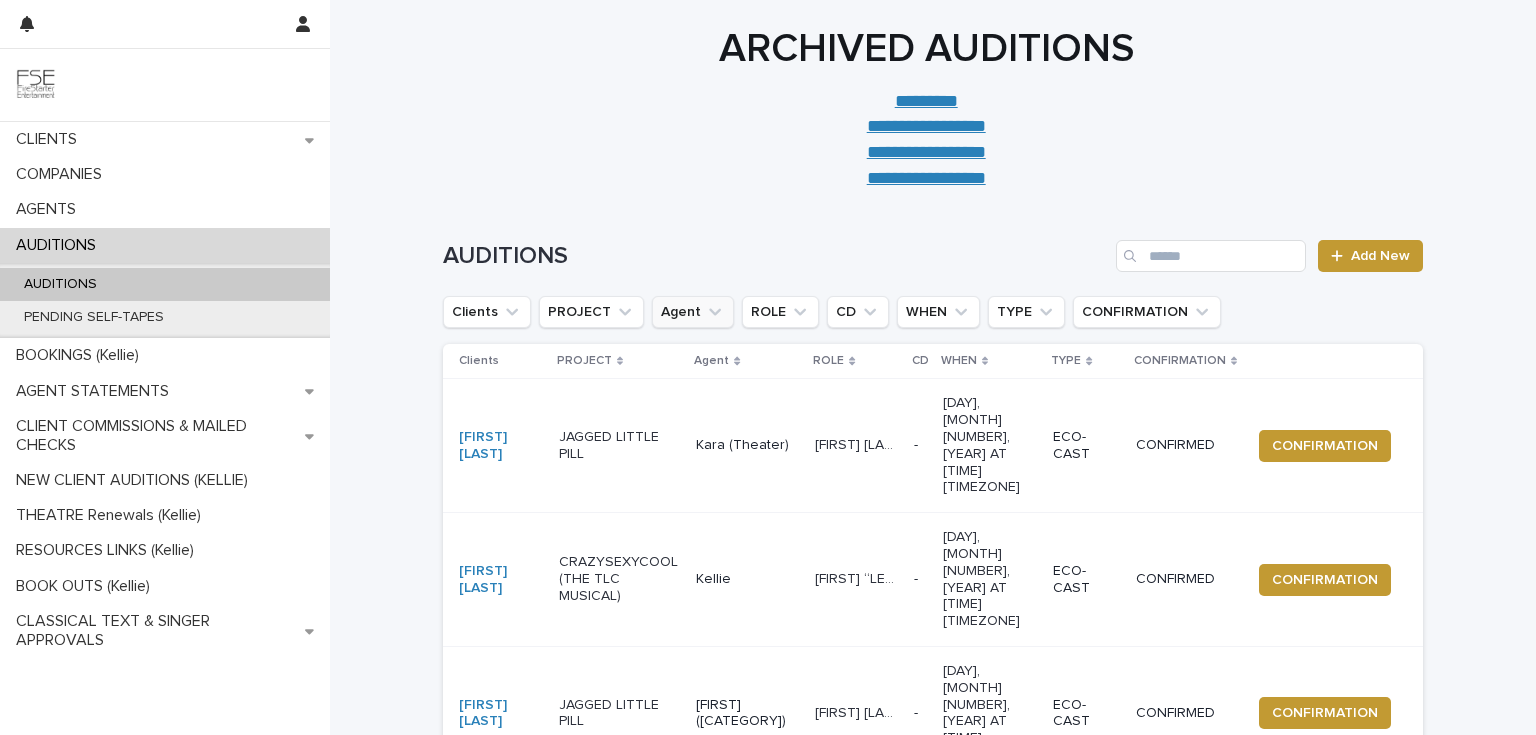 click 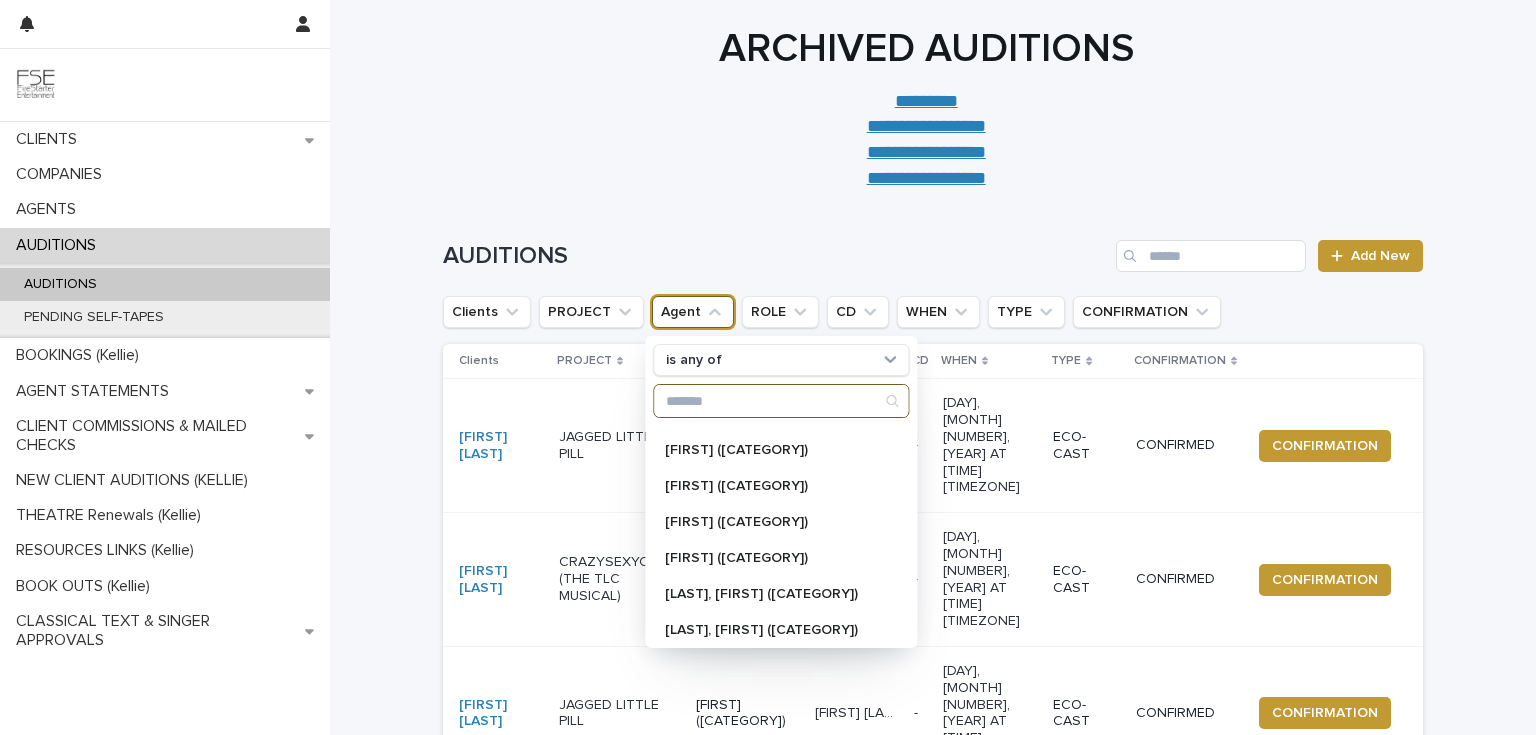 scroll, scrollTop: 752, scrollLeft: 0, axis: vertical 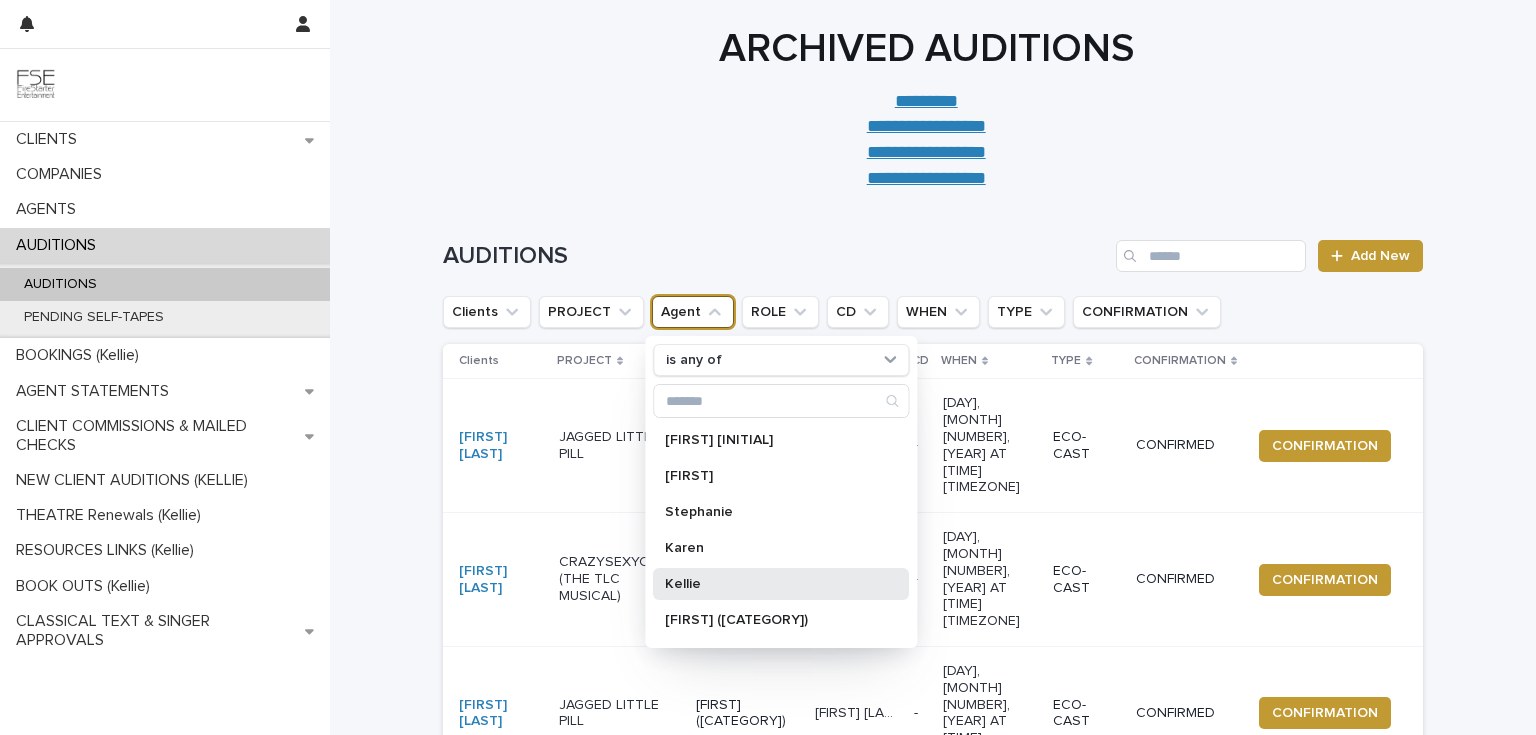 click on "Kellie" at bounding box center [771, 584] 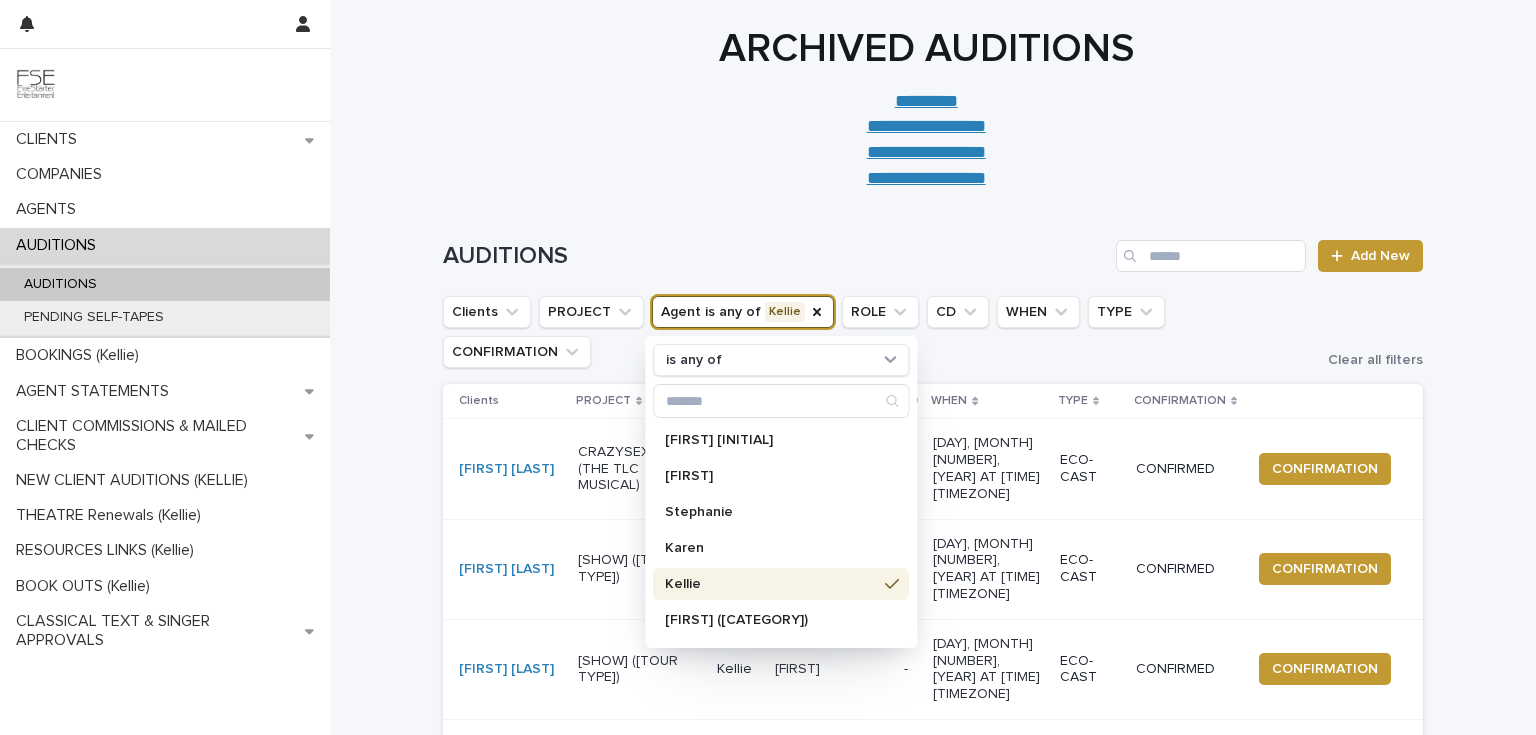 click on "**********" at bounding box center (926, 153) 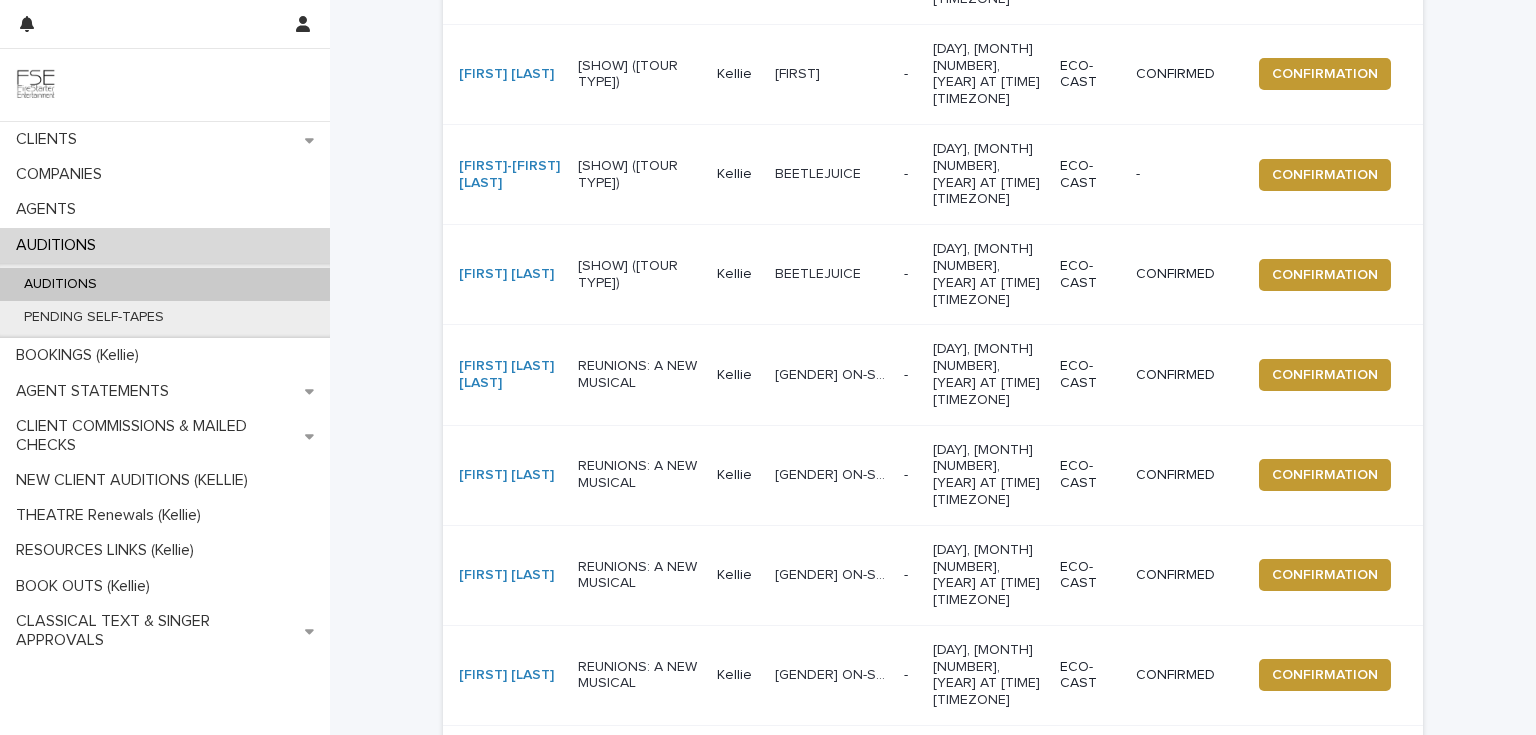 scroll, scrollTop: 596, scrollLeft: 0, axis: vertical 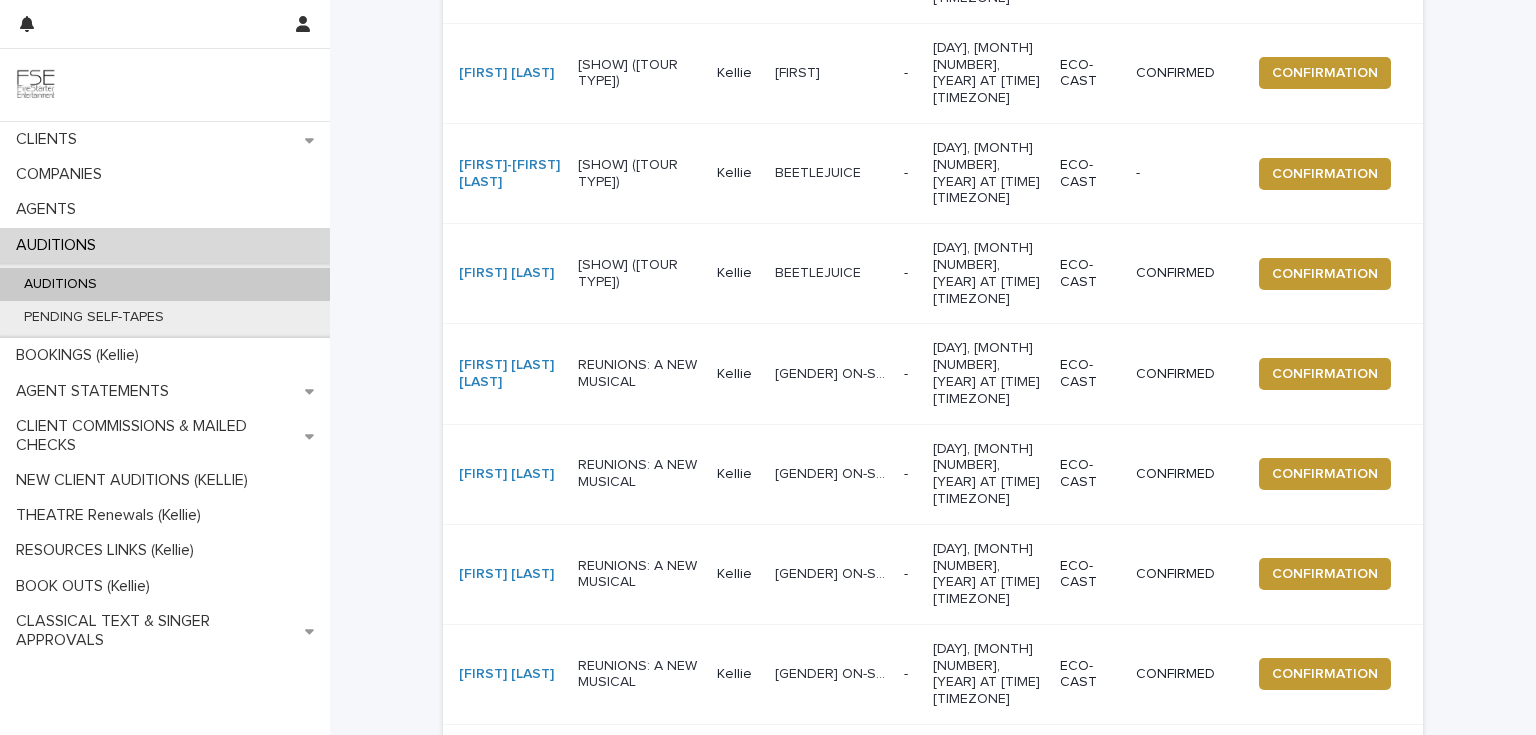 click on "Next" at bounding box center (1368, 854) 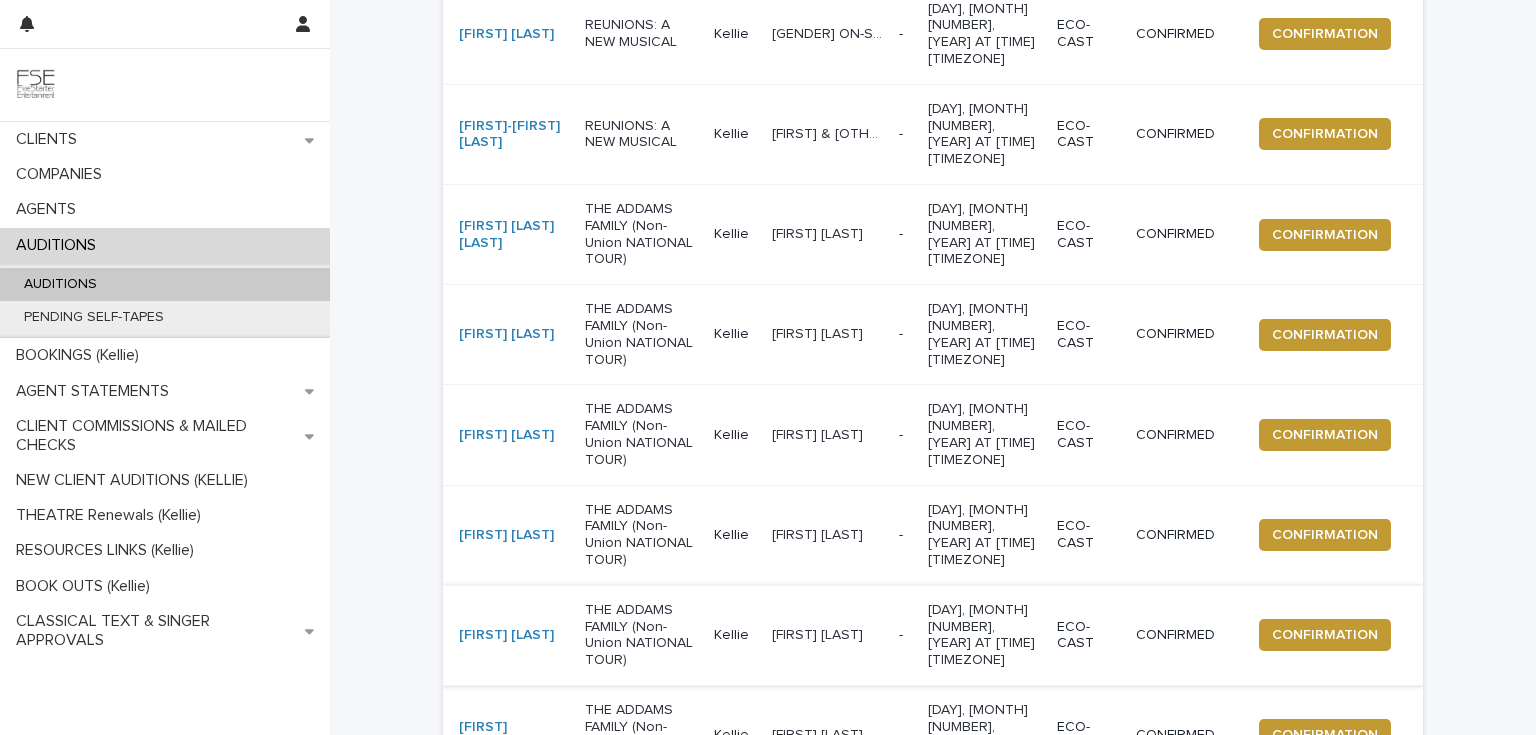 scroll, scrollTop: 228, scrollLeft: 0, axis: vertical 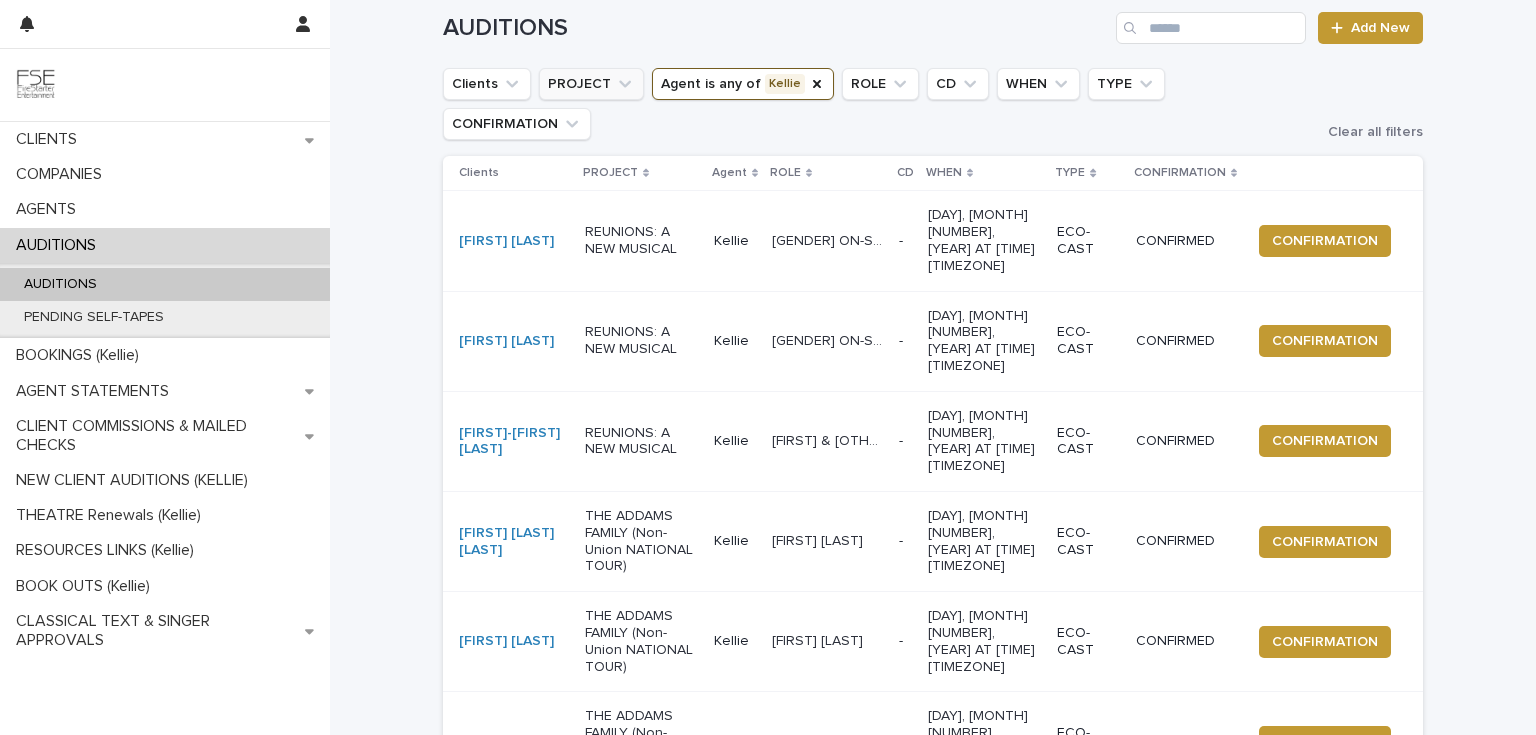 click 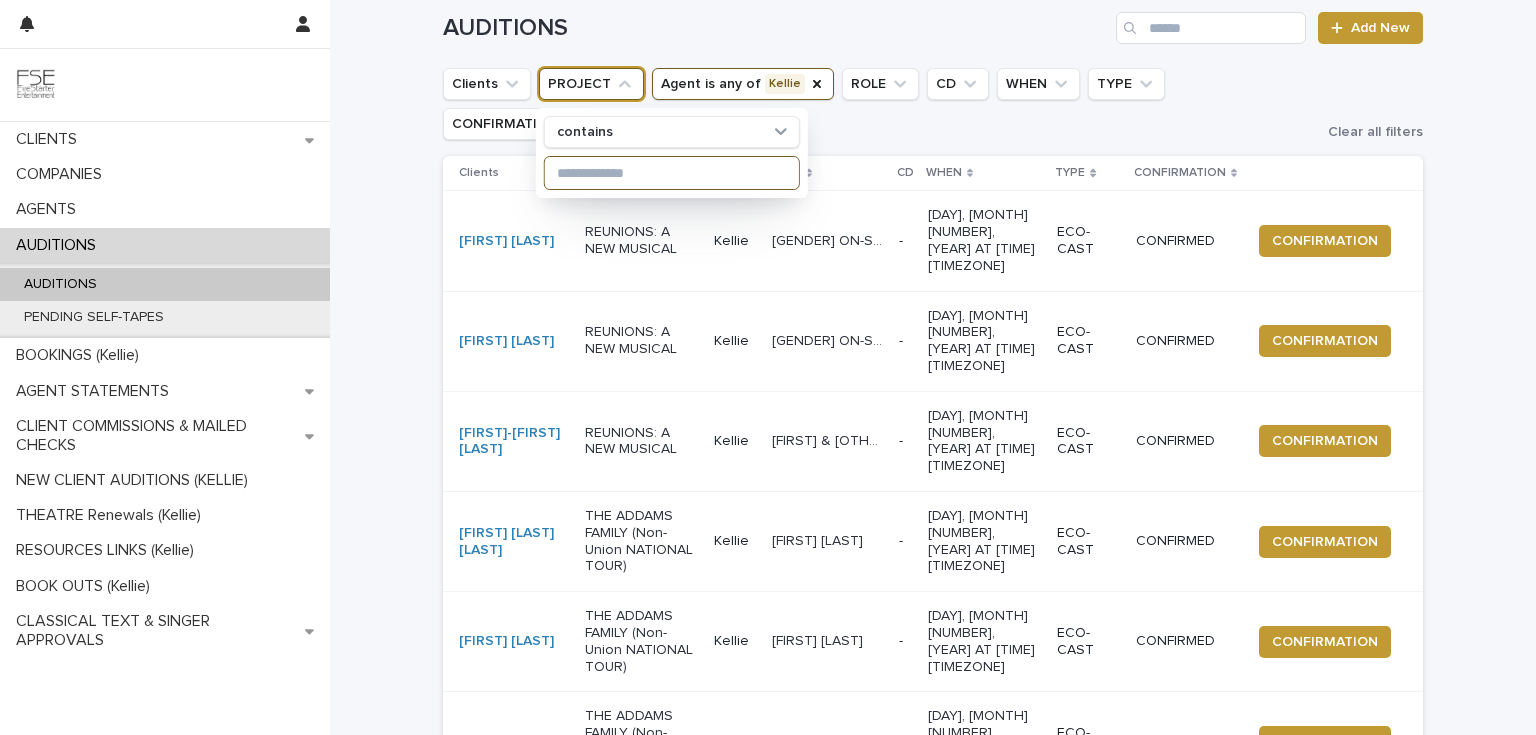 click at bounding box center (672, 173) 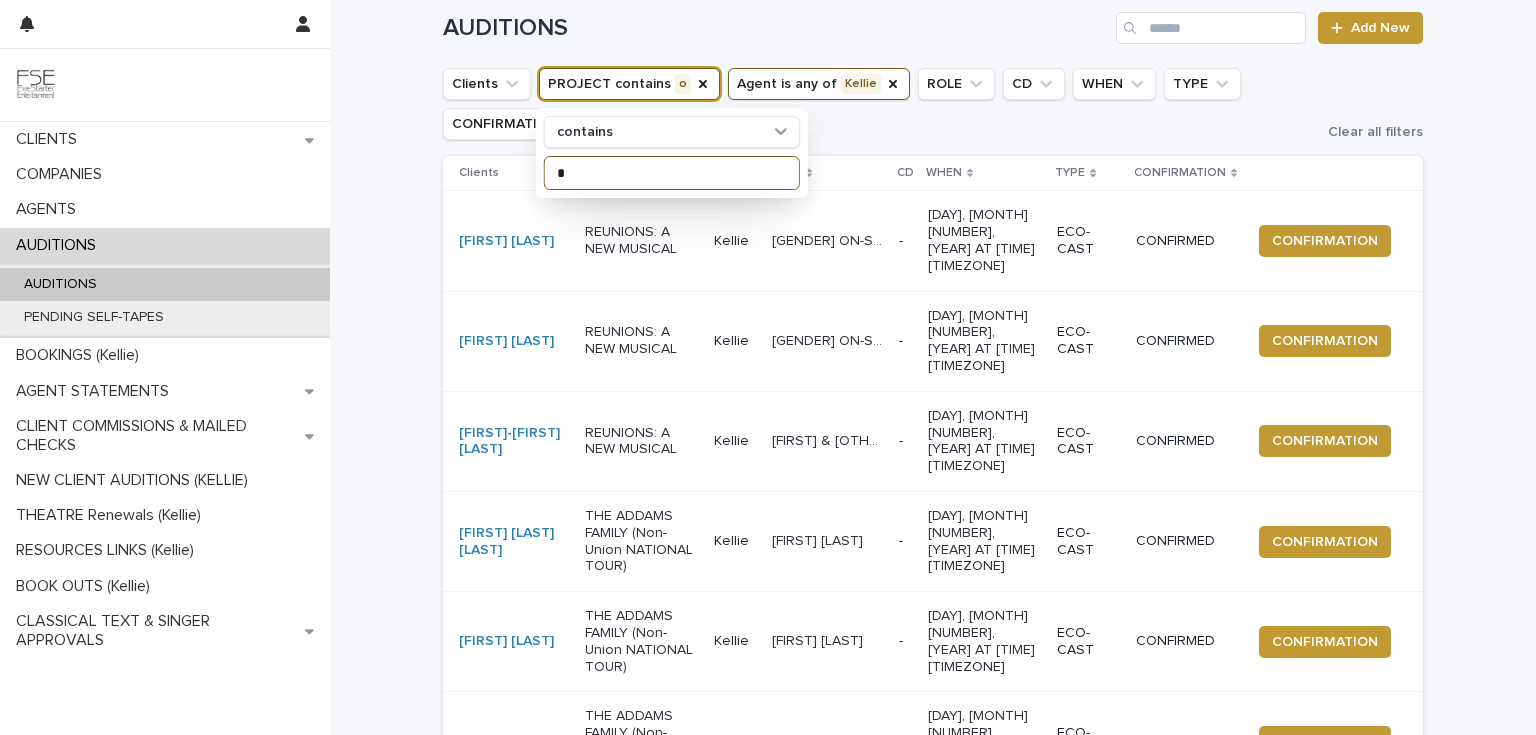 scroll, scrollTop: 247, scrollLeft: 0, axis: vertical 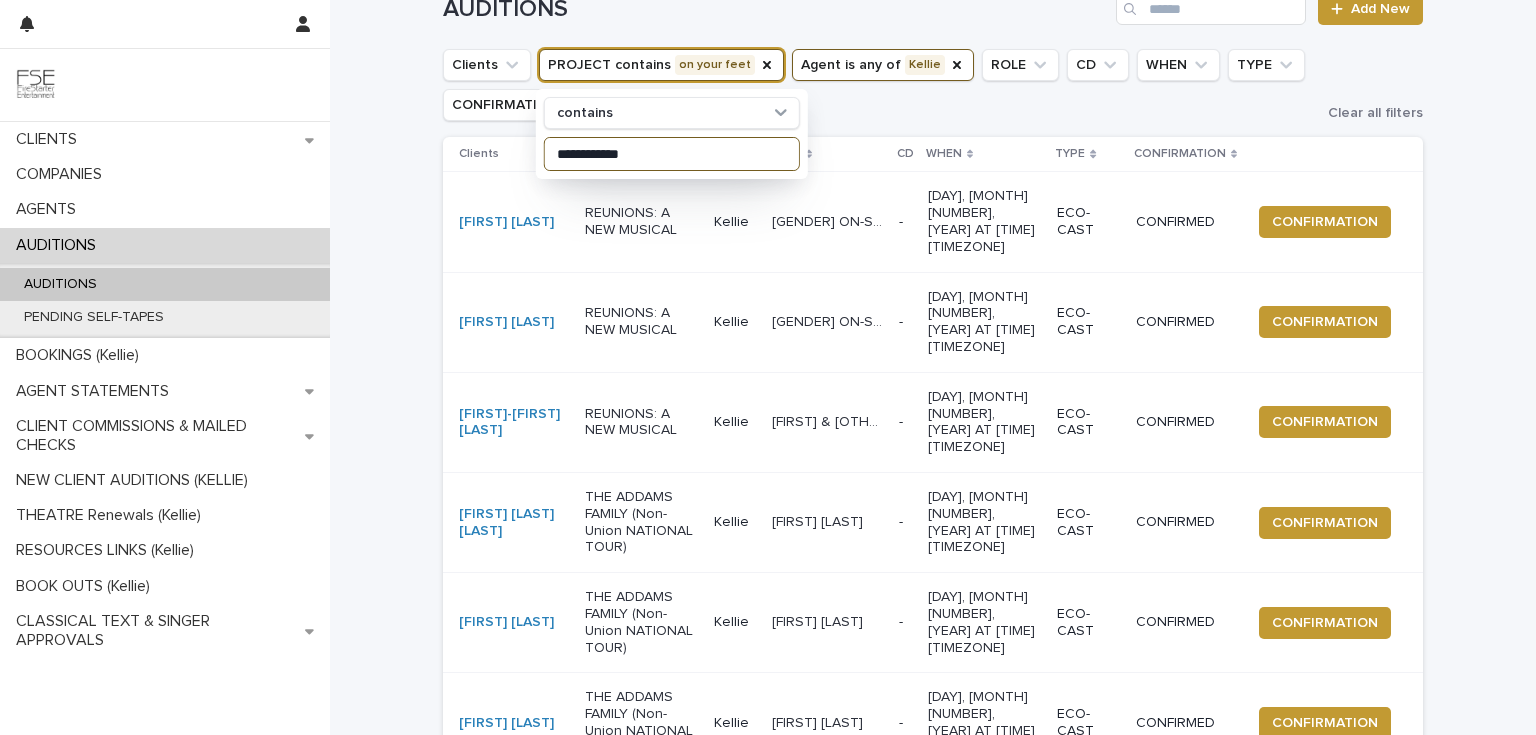 type on "**********" 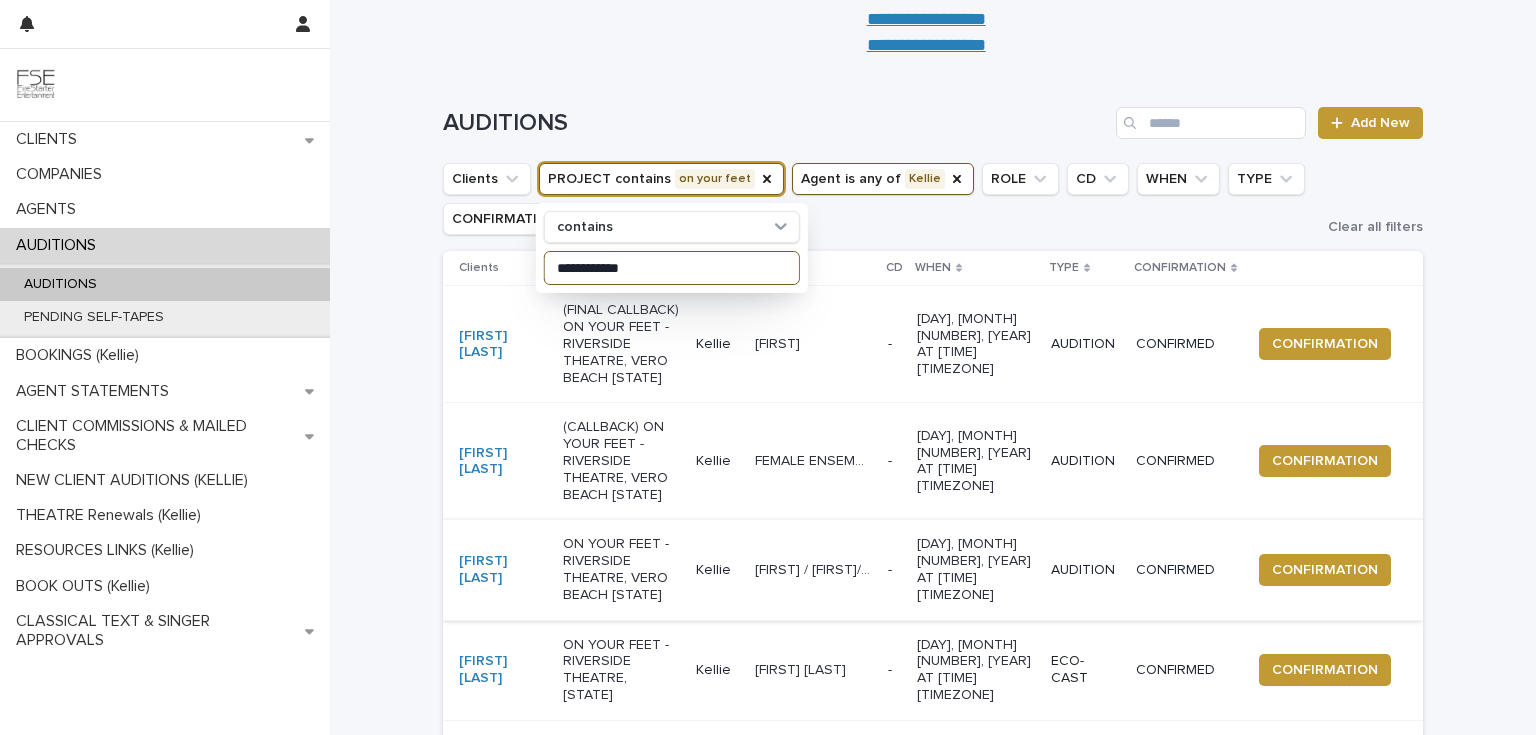 scroll, scrollTop: 0, scrollLeft: 0, axis: both 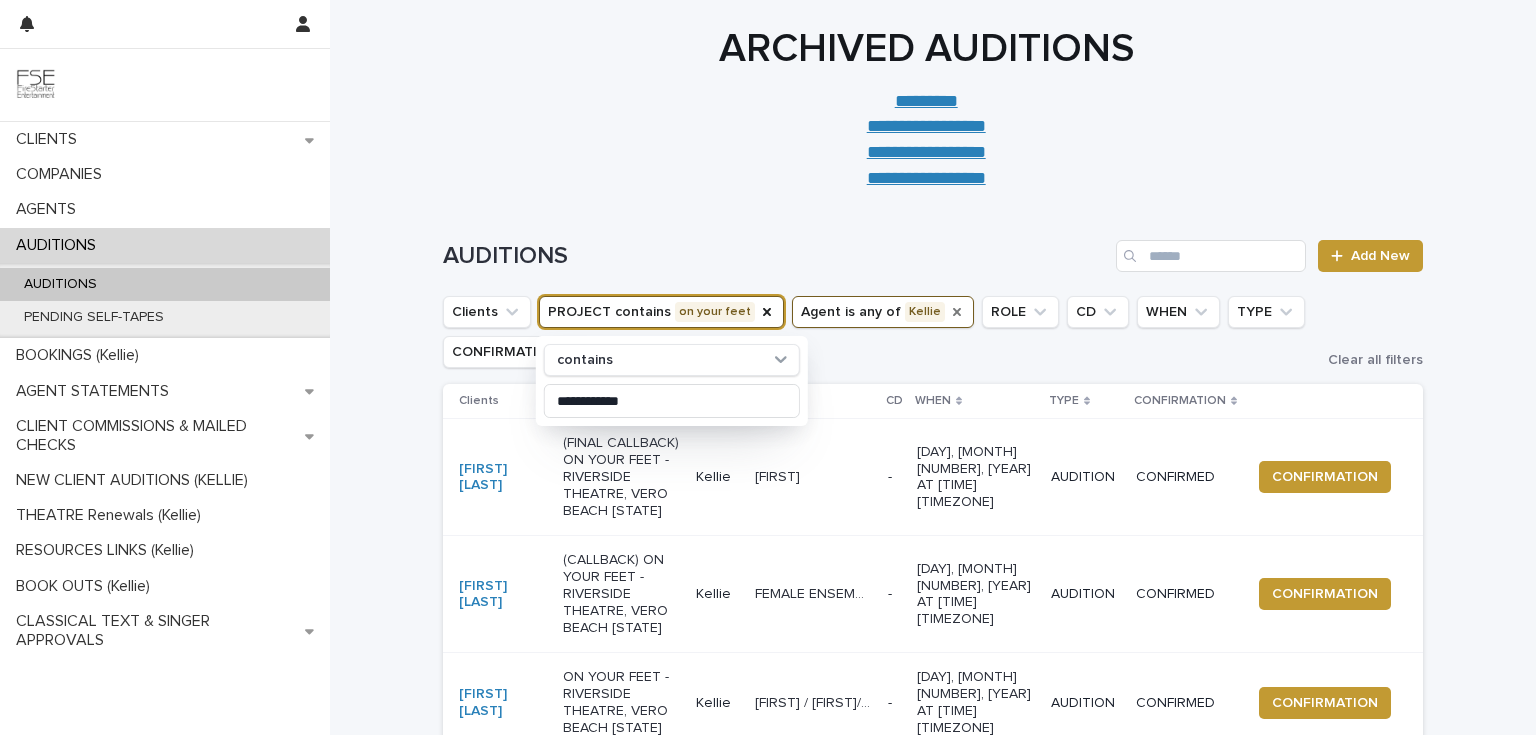 click 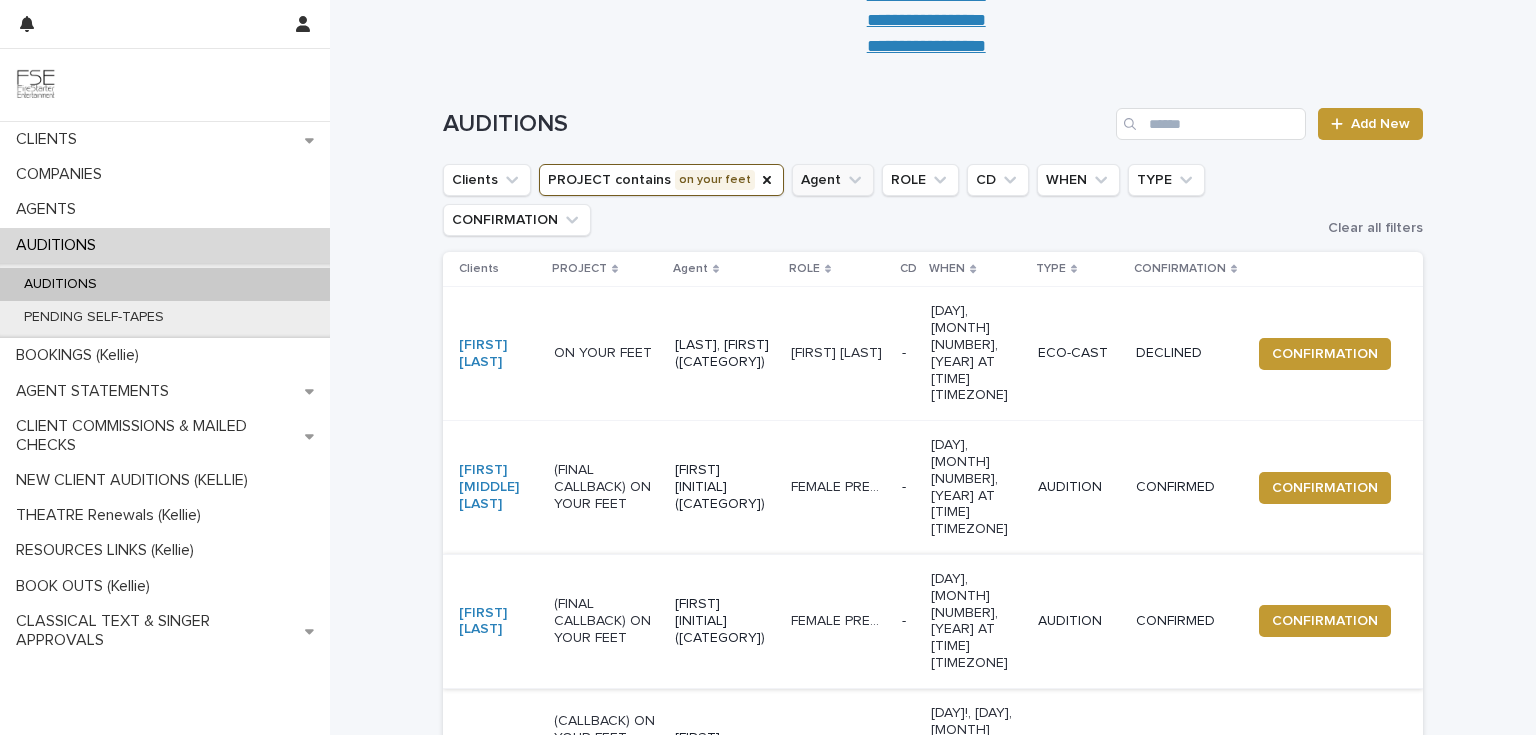 scroll, scrollTop: 106, scrollLeft: 0, axis: vertical 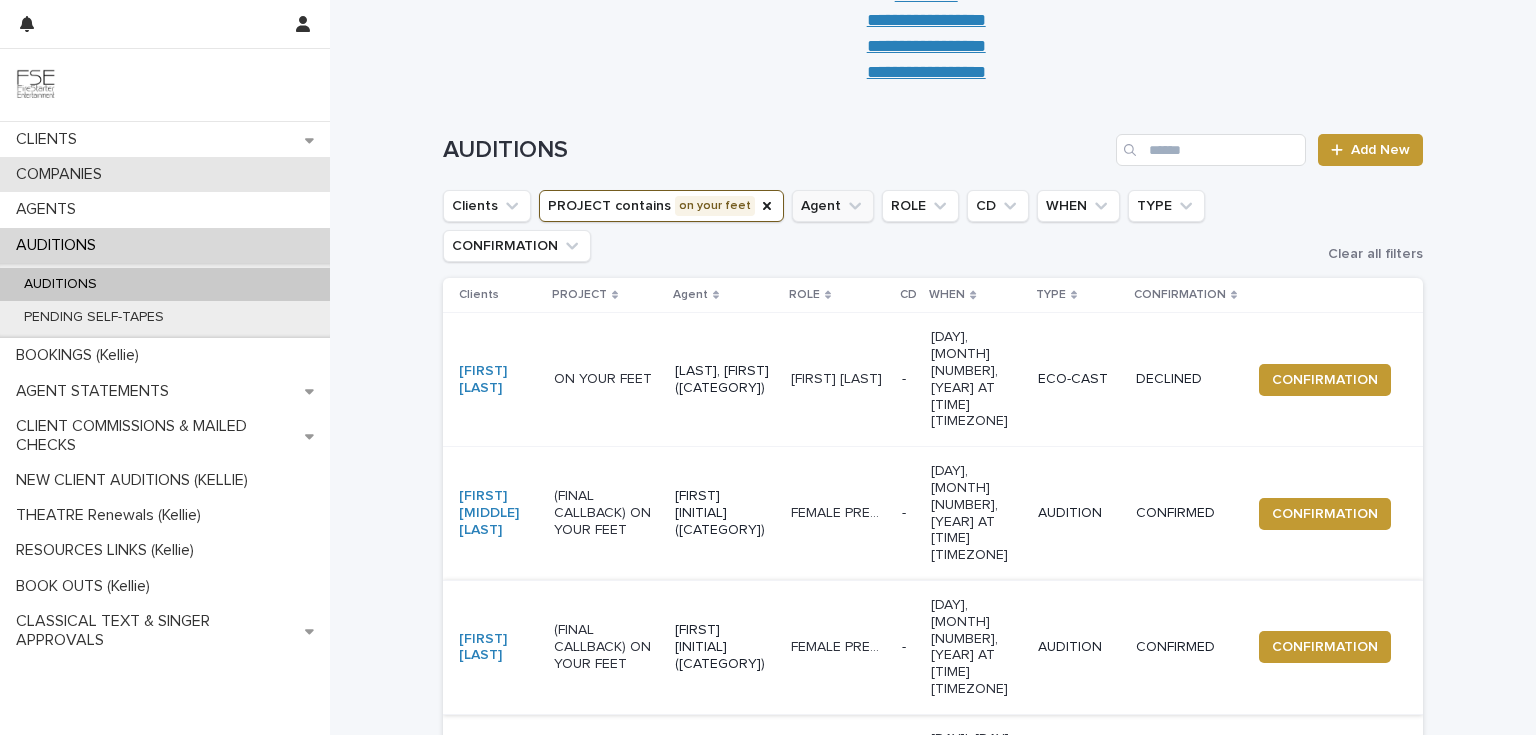 click on "COMPANIES" at bounding box center [165, 174] 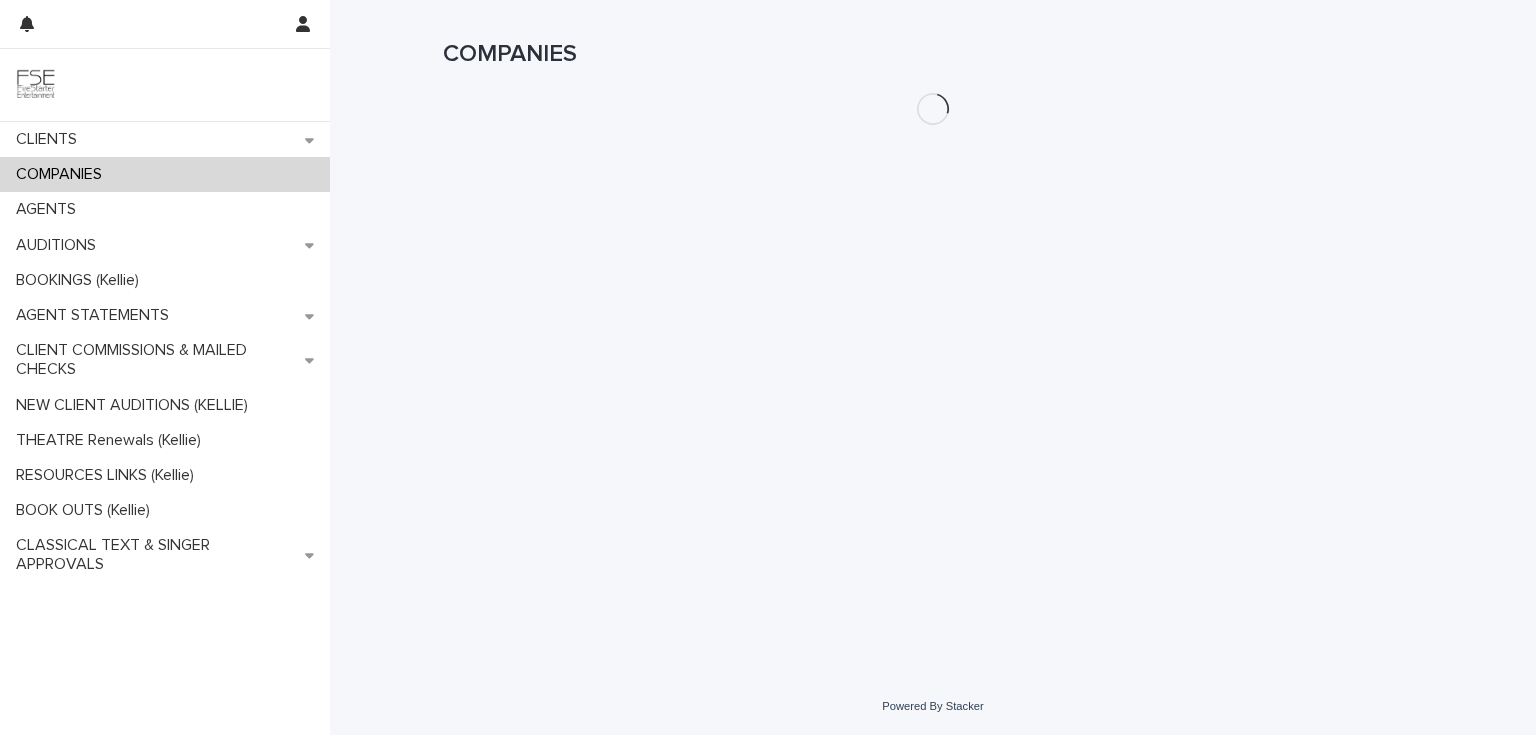 scroll, scrollTop: 0, scrollLeft: 0, axis: both 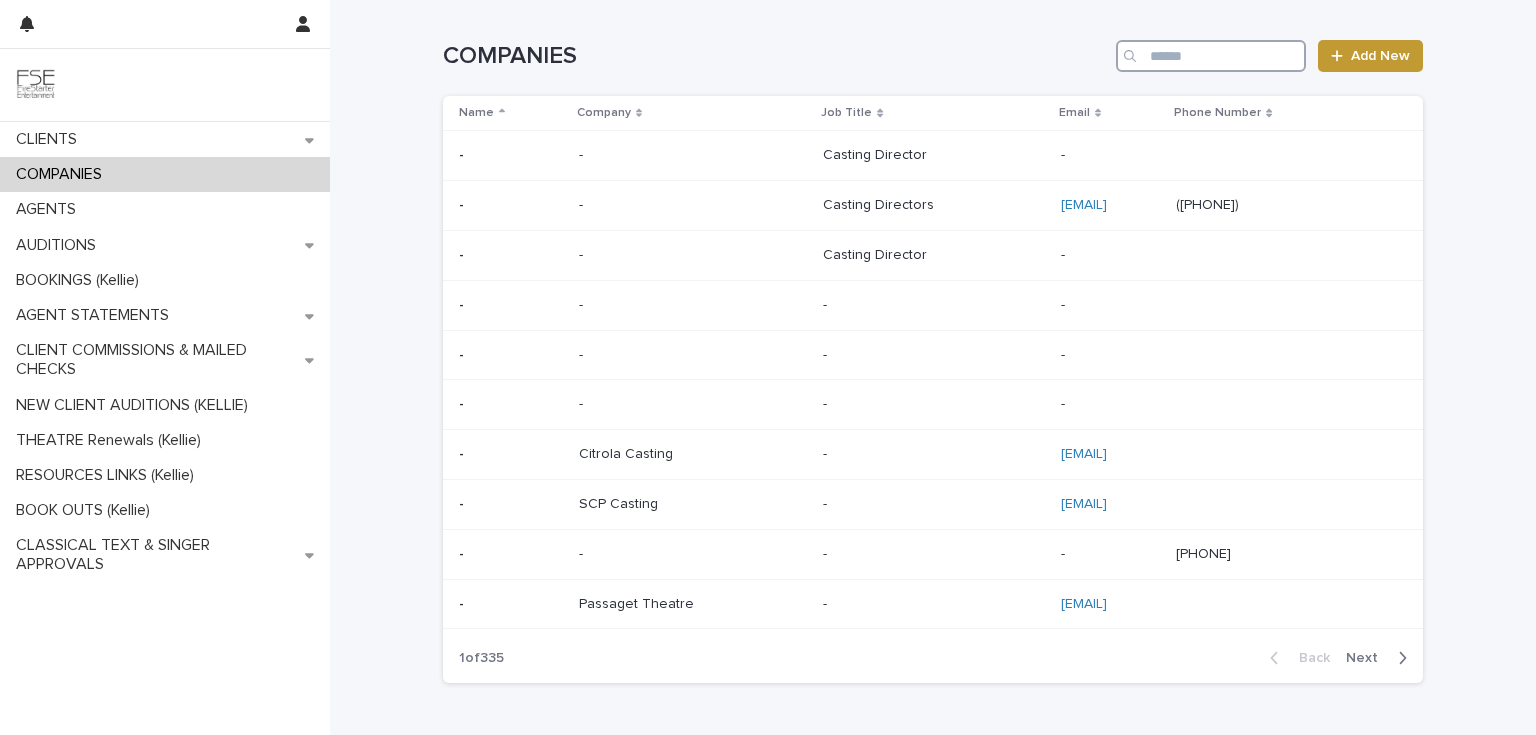 click at bounding box center (1211, 56) 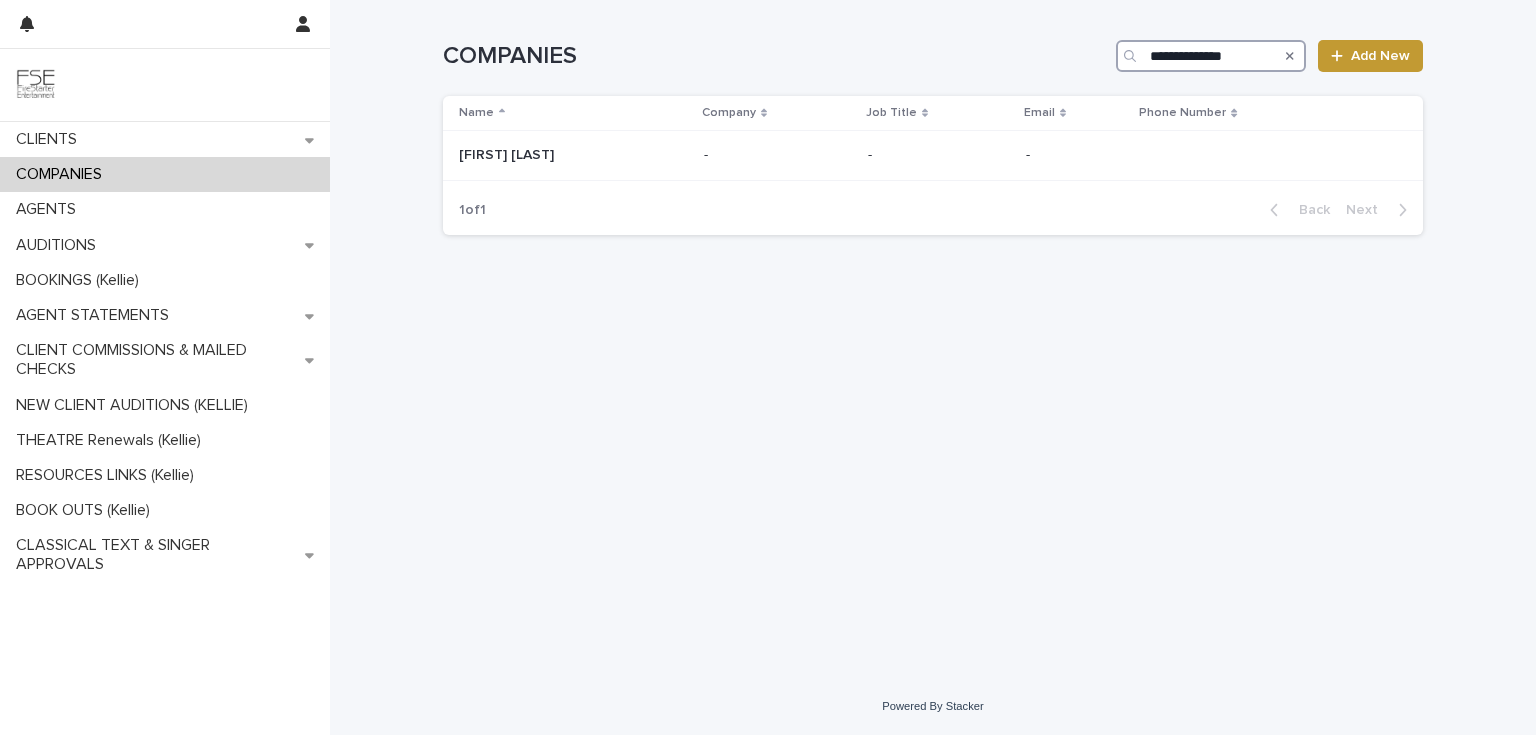 drag, startPoint x: 1256, startPoint y: 50, endPoint x: 977, endPoint y: 85, distance: 281.18677 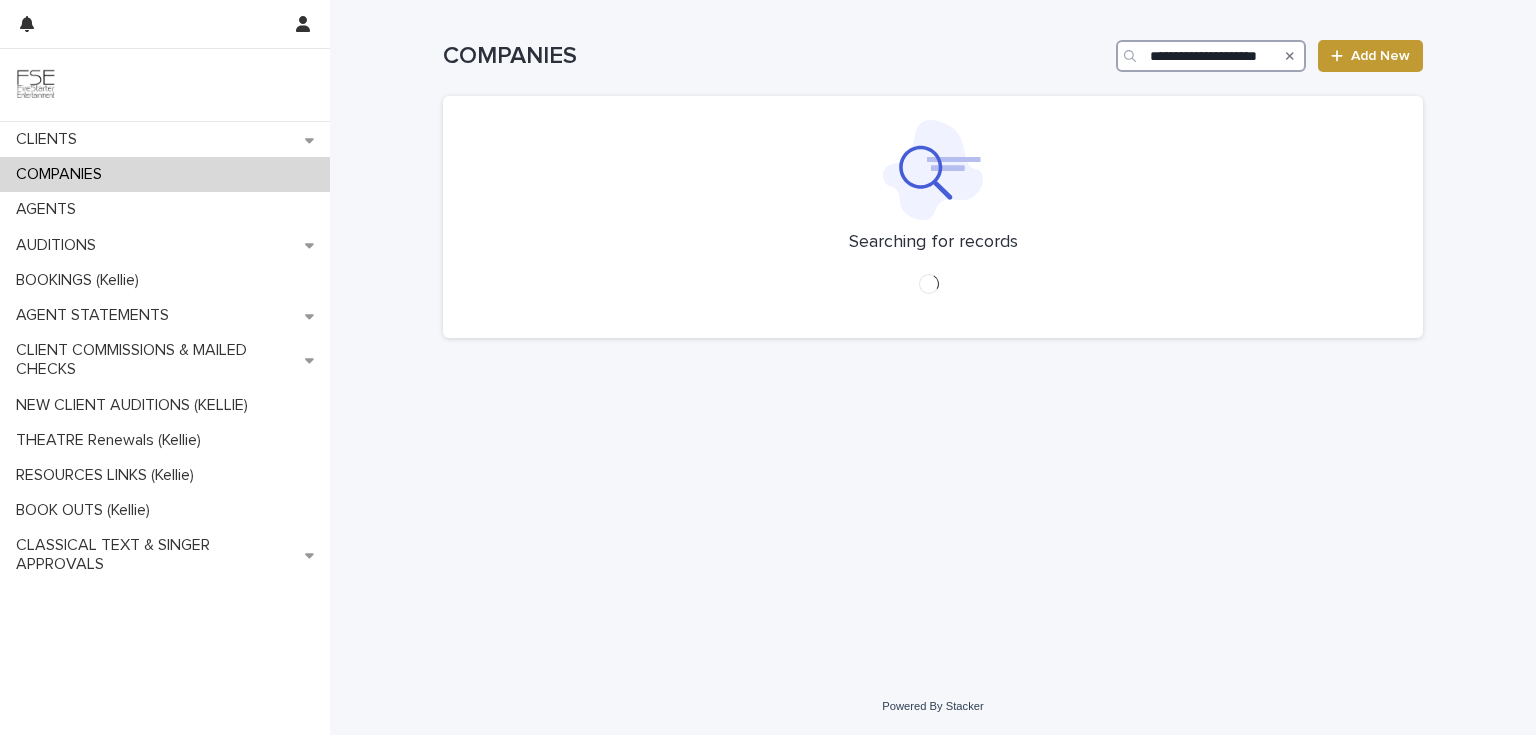 scroll, scrollTop: 0, scrollLeft: 8, axis: horizontal 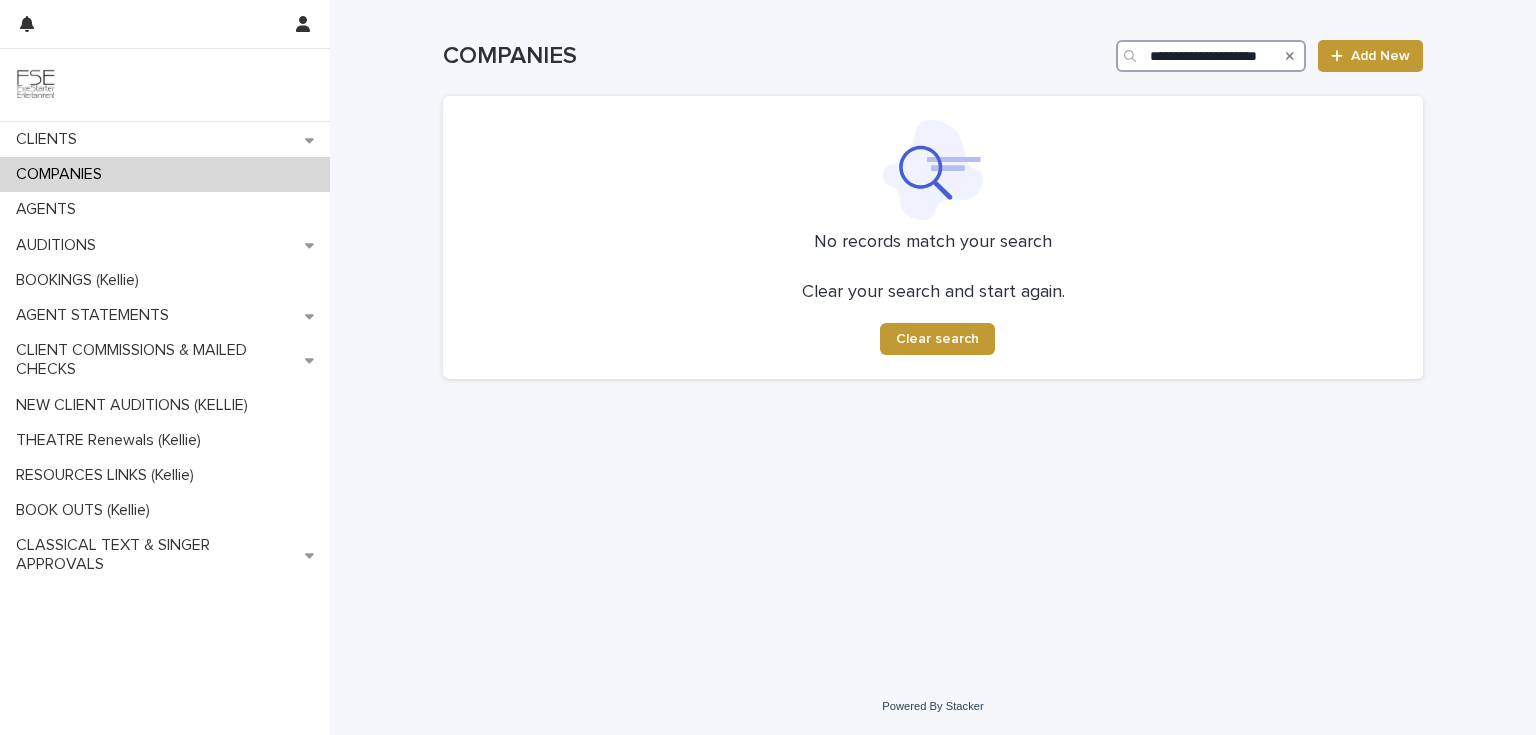click on "**********" at bounding box center (1211, 56) 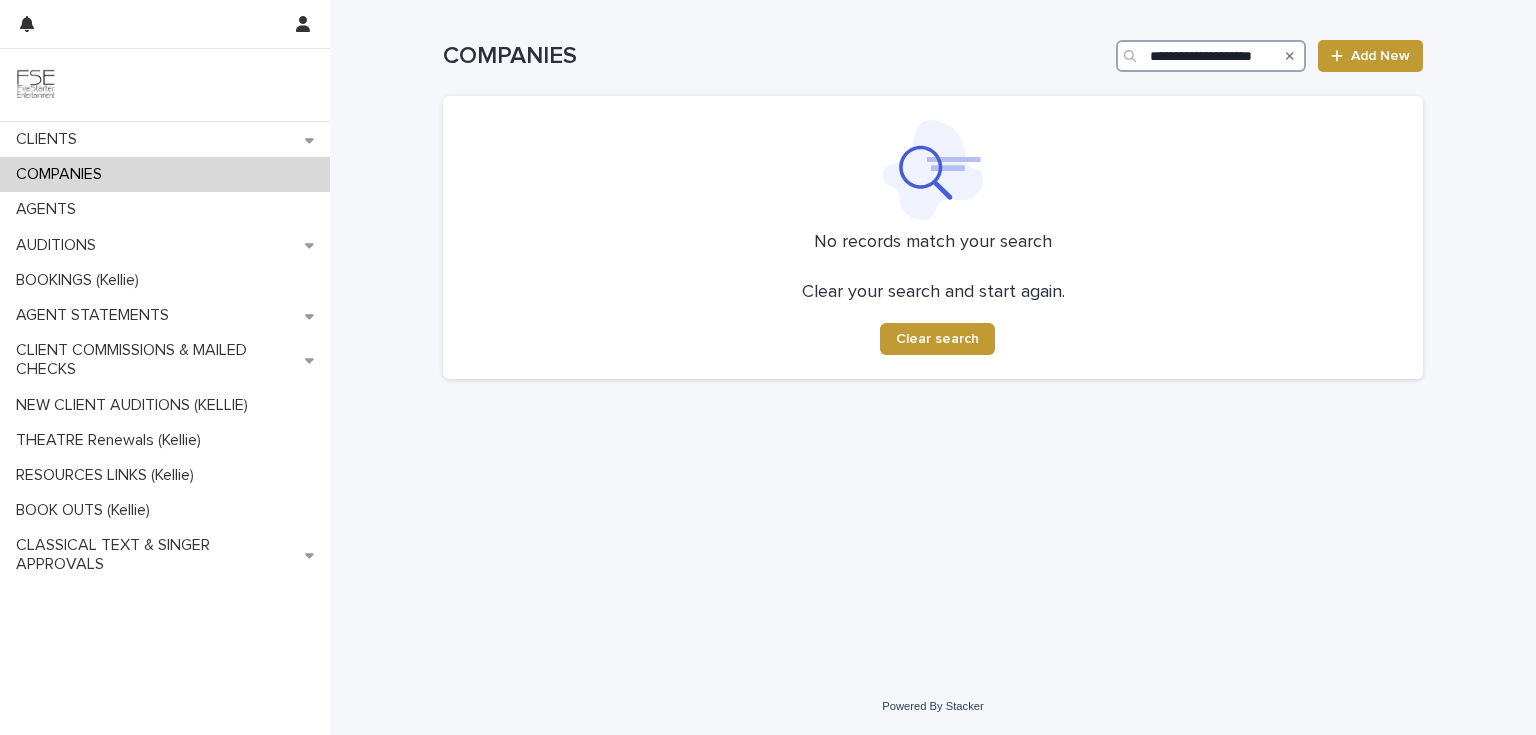 scroll, scrollTop: 0, scrollLeft: 4, axis: horizontal 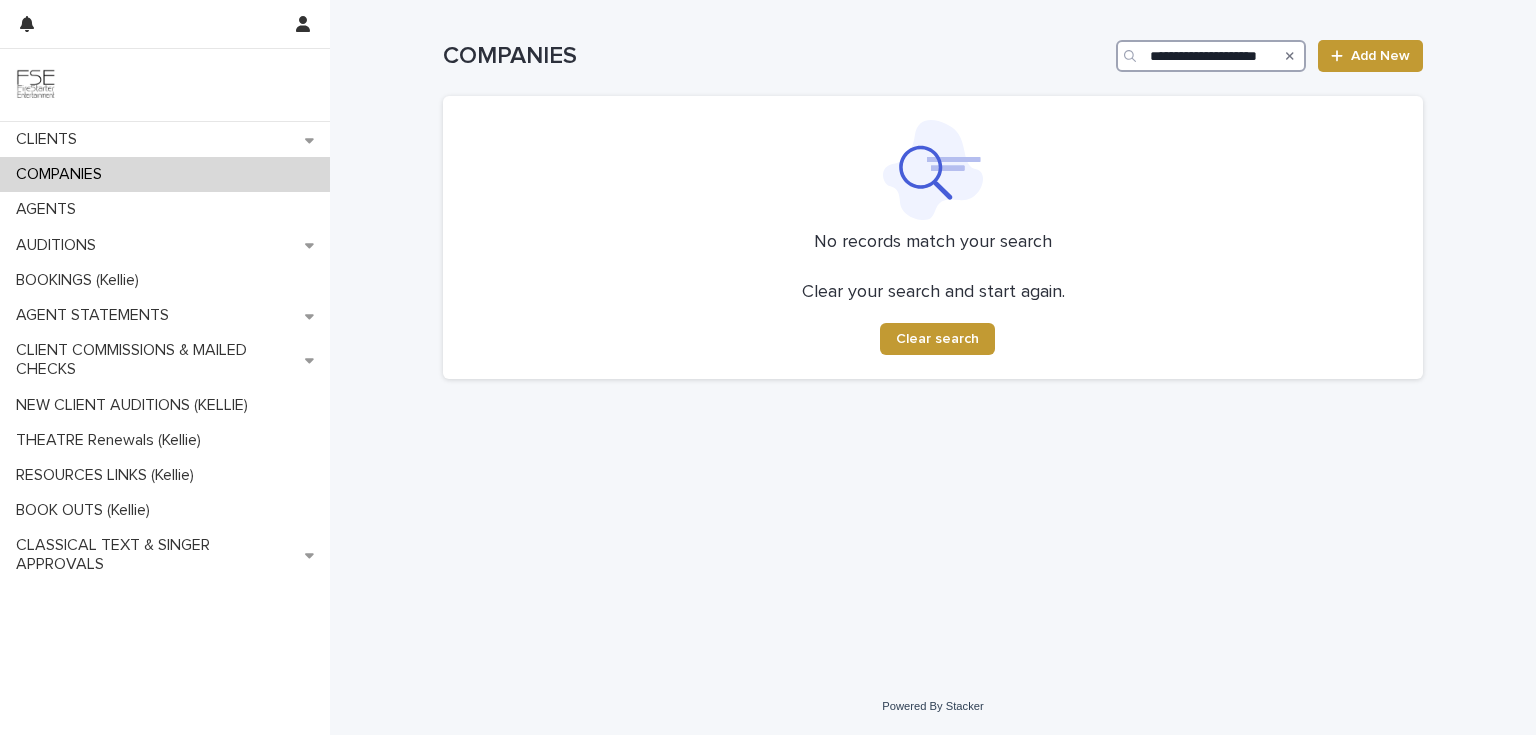 click on "**********" at bounding box center [1211, 56] 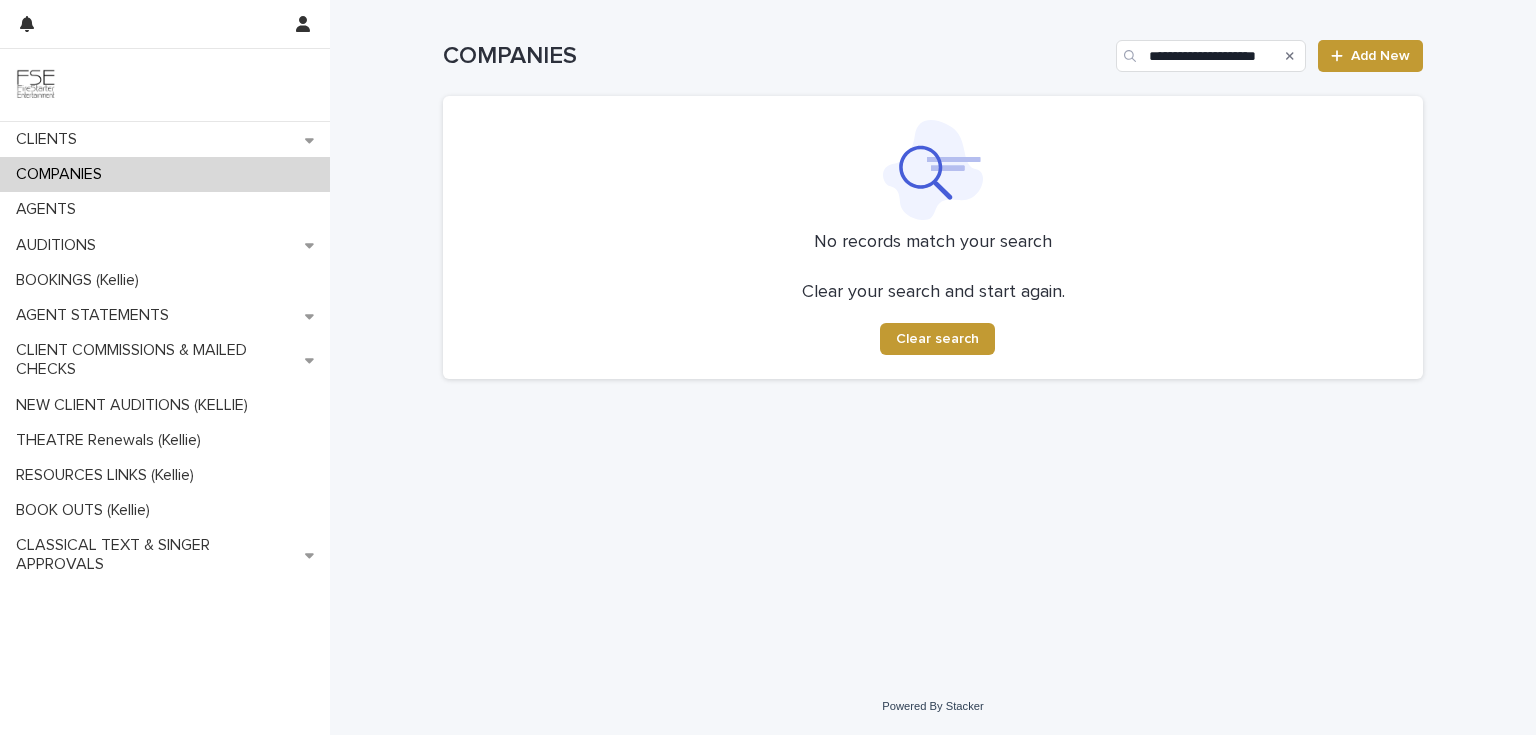 click 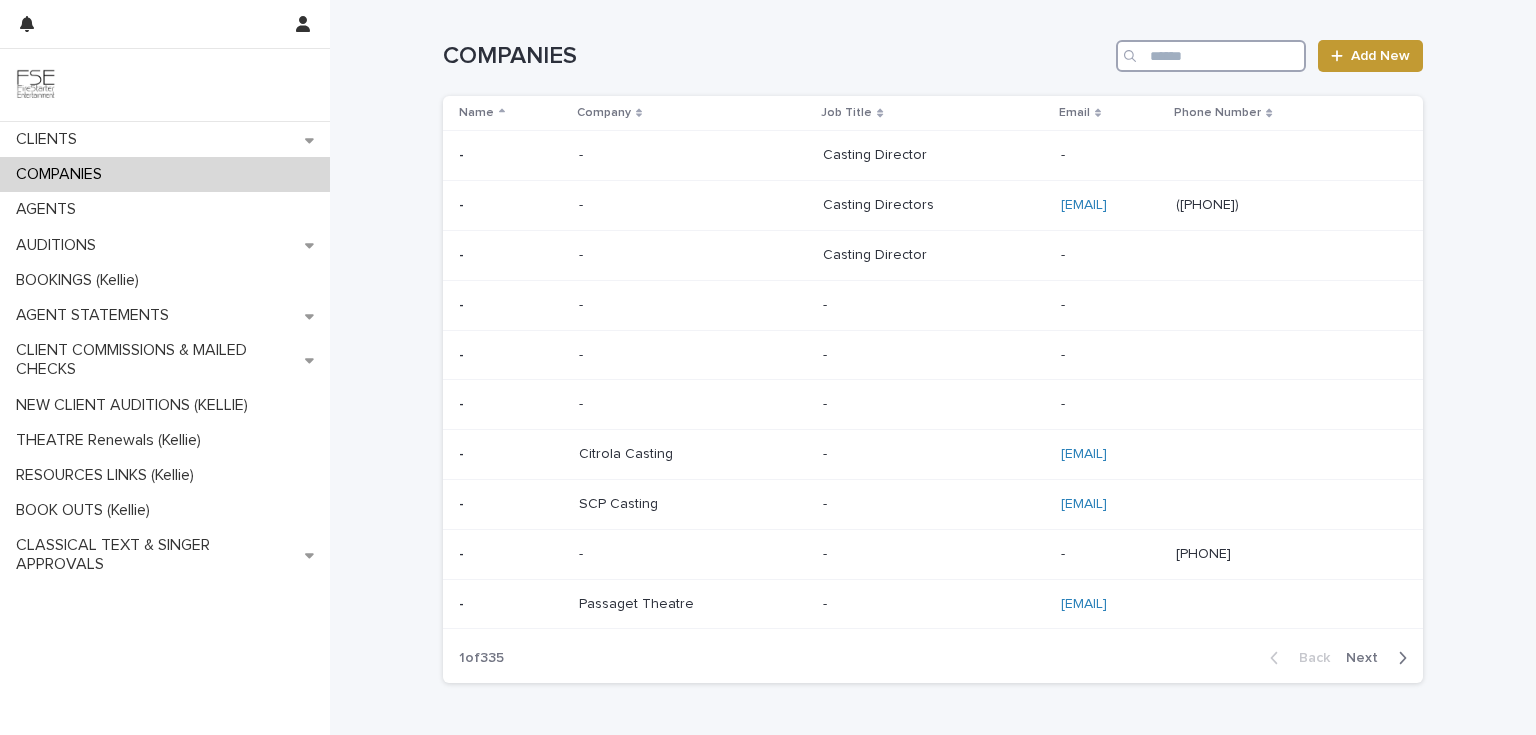 click at bounding box center (1211, 56) 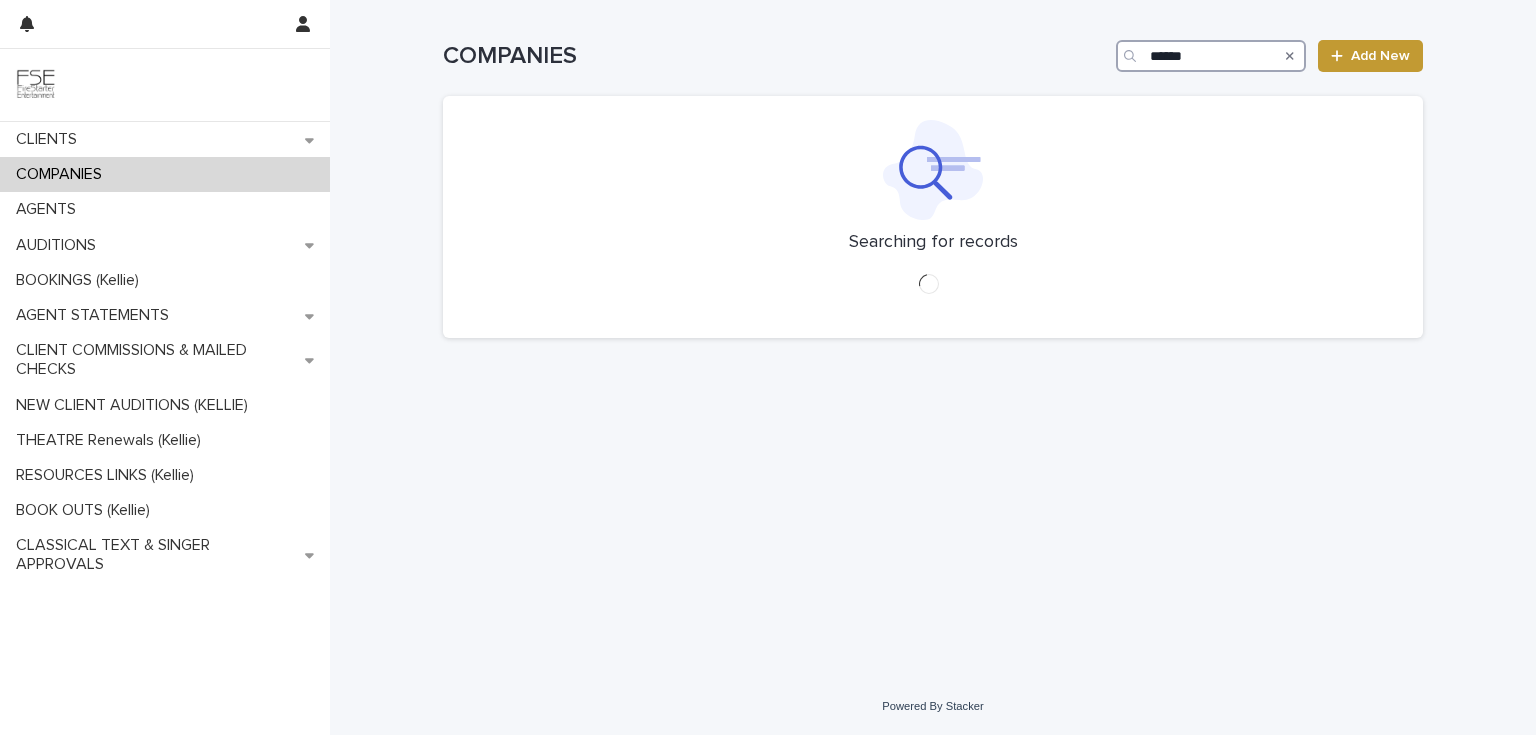 type on "******" 